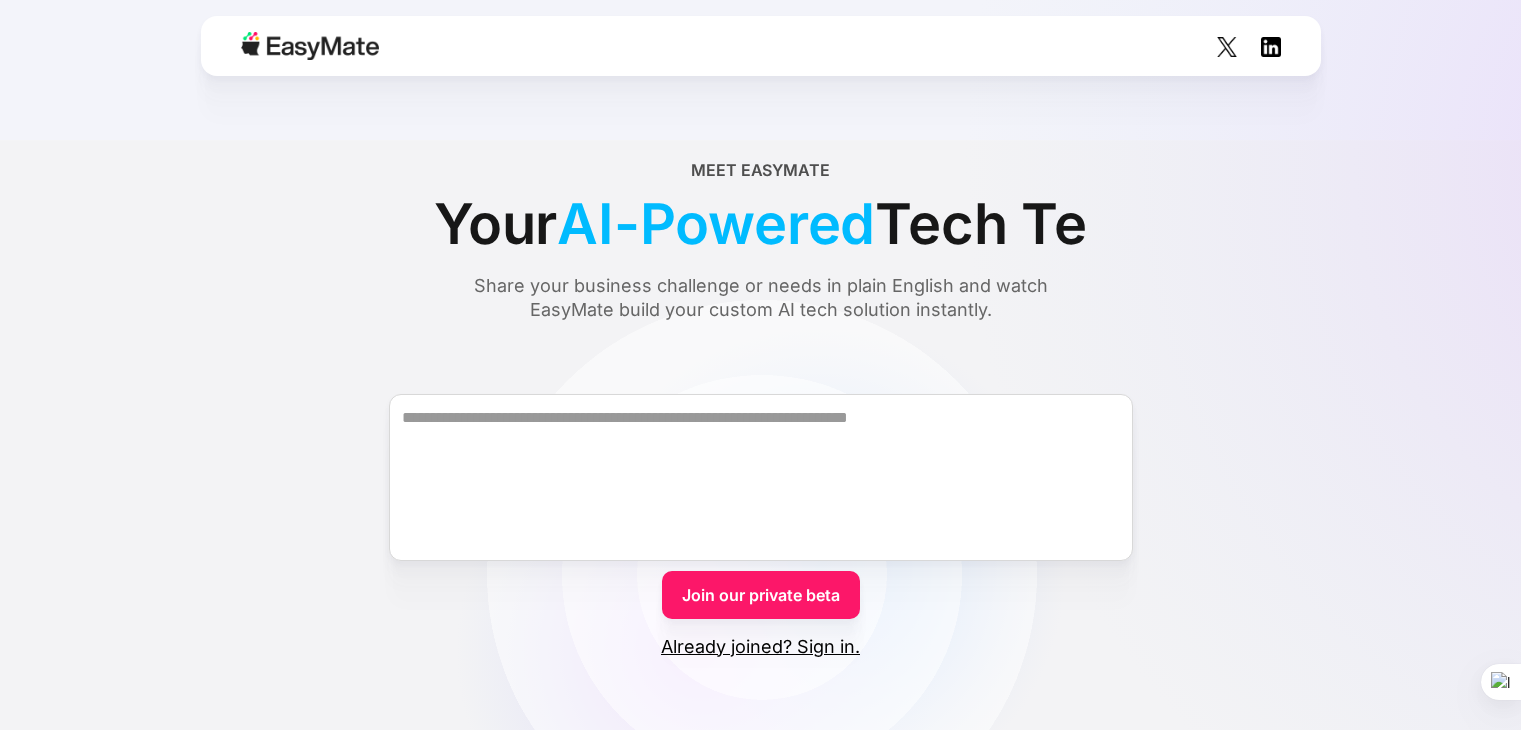 scroll, scrollTop: 0, scrollLeft: 0, axis: both 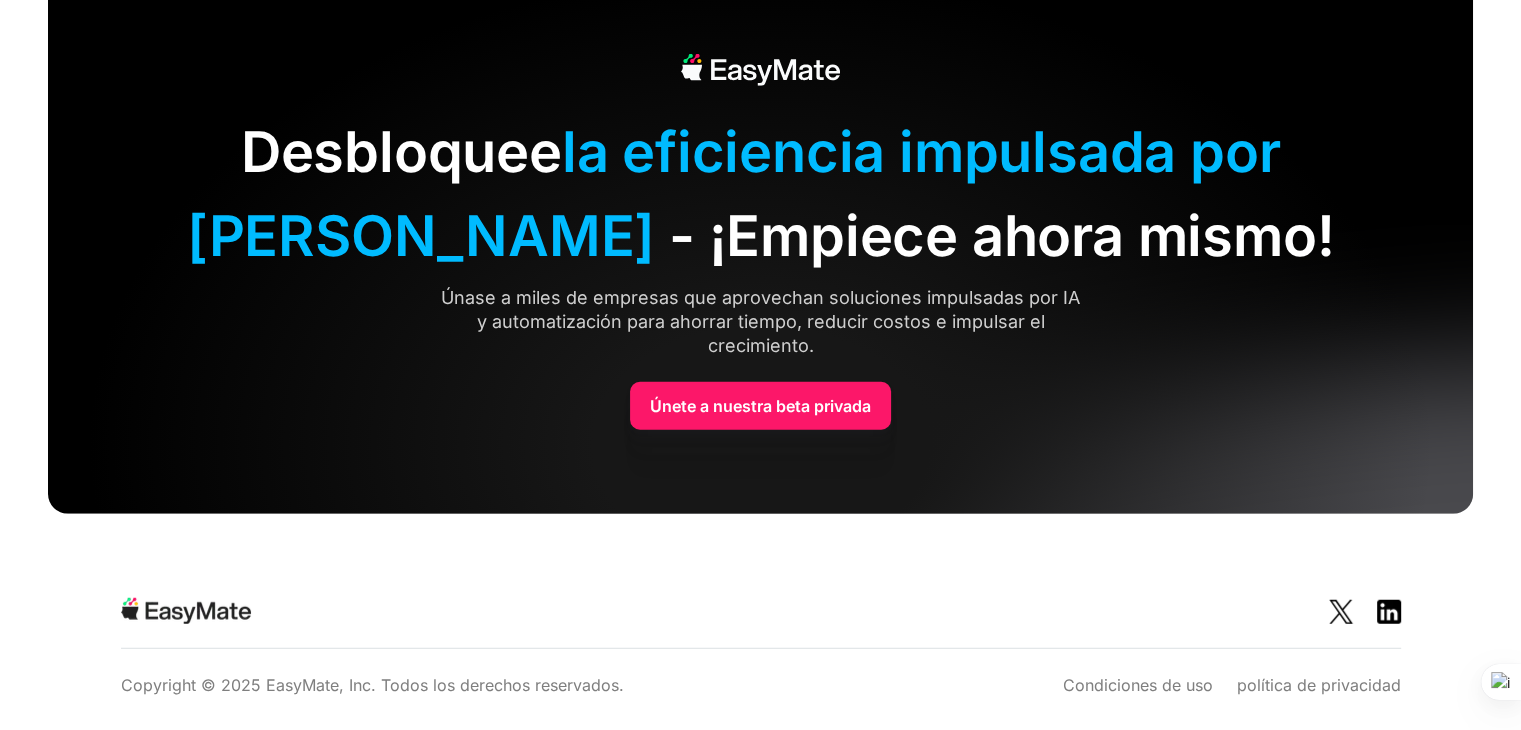click on "Únete a nuestra beta privada" at bounding box center (760, 406) 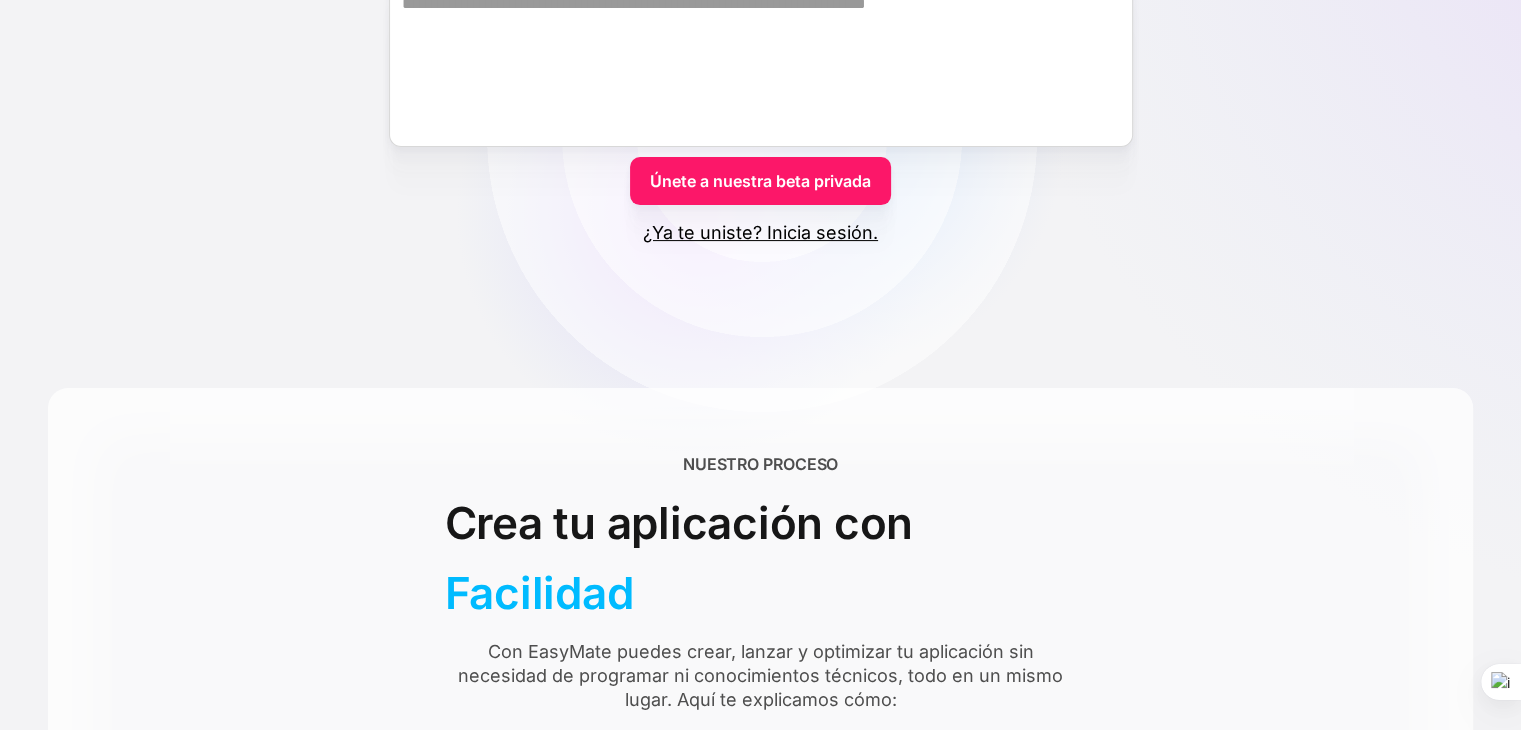 scroll, scrollTop: 418, scrollLeft: 0, axis: vertical 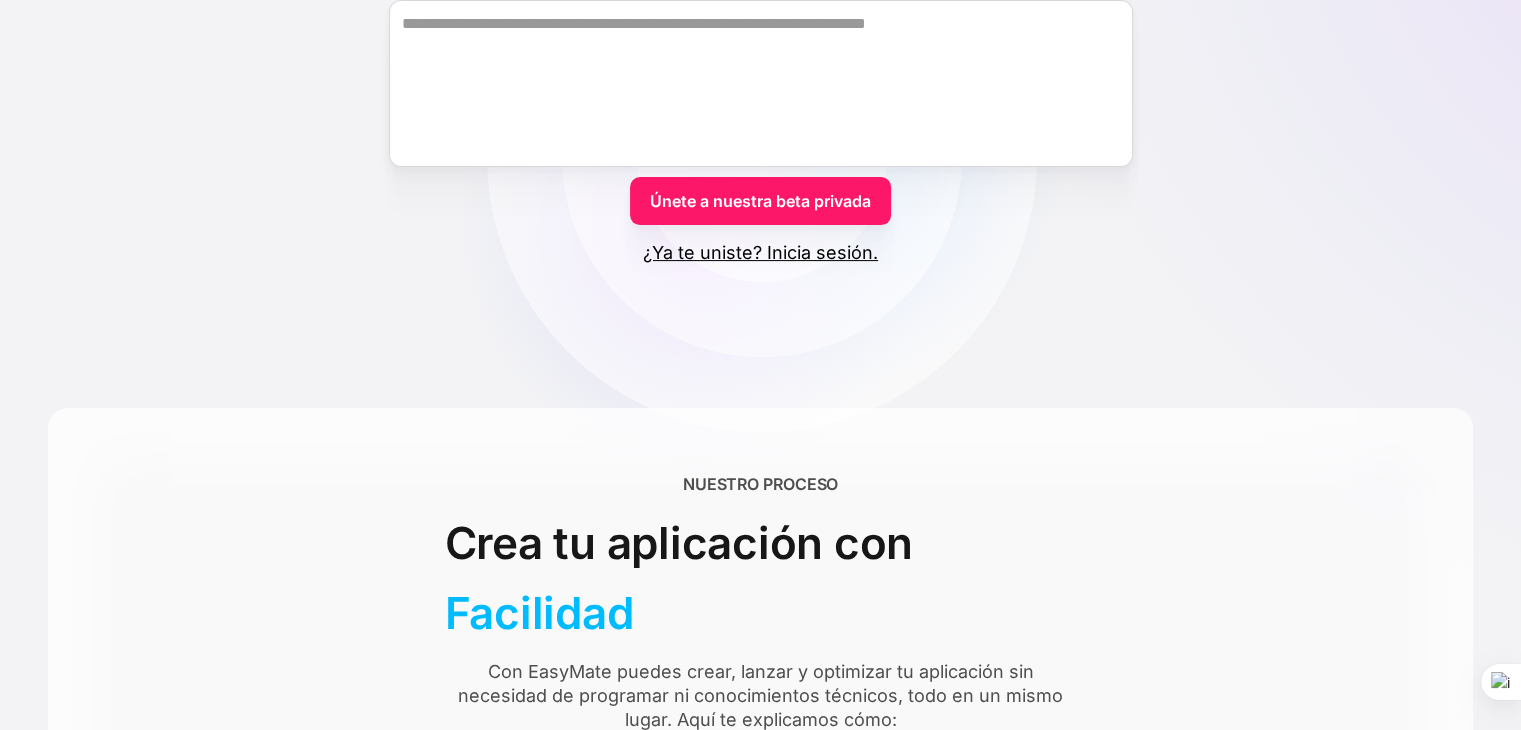 click on "Únete a nuestra beta privada" at bounding box center (760, 201) 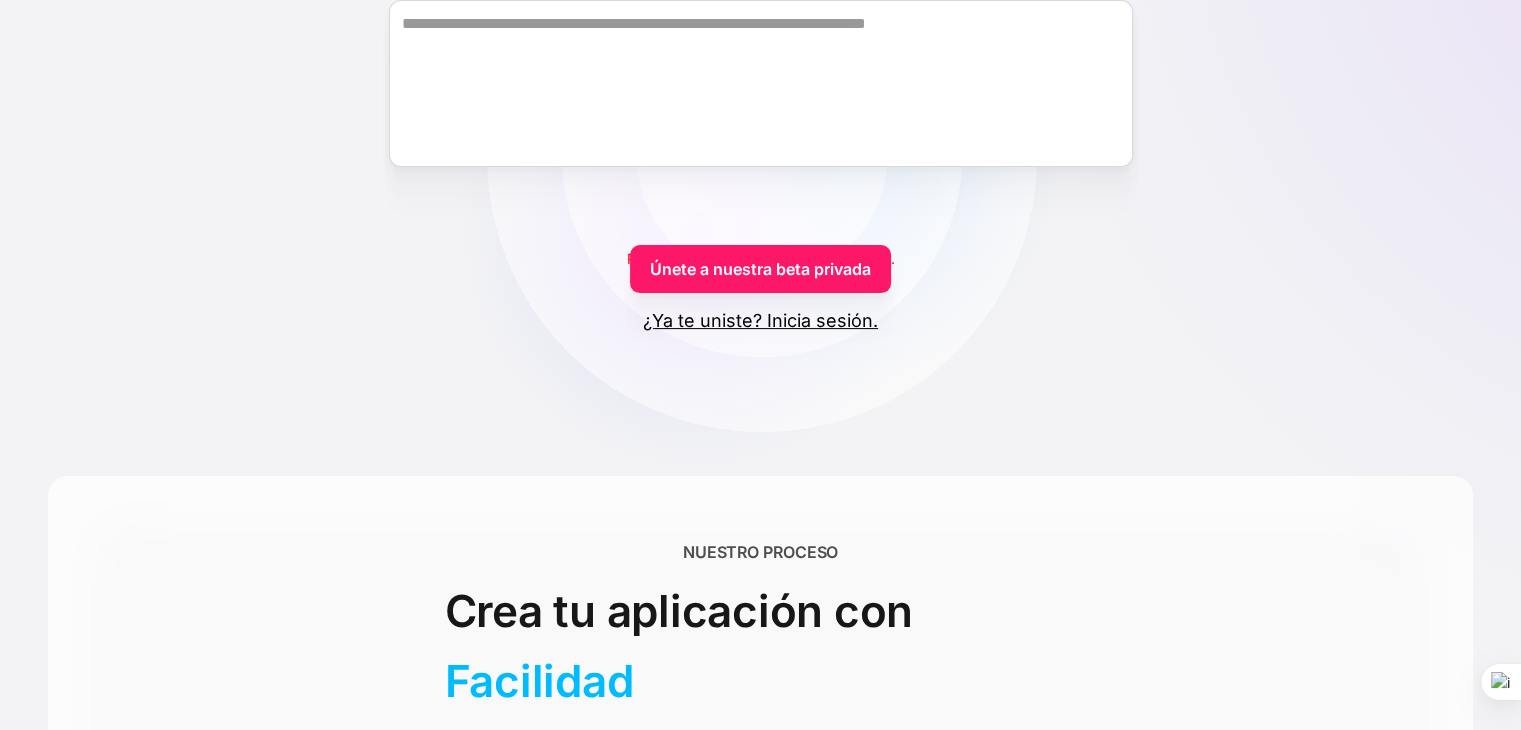click on "Please fill out this field before continuing. Únete a nuestra beta privada ¿Ya te uniste? Inicia sesión." at bounding box center (760, 148) 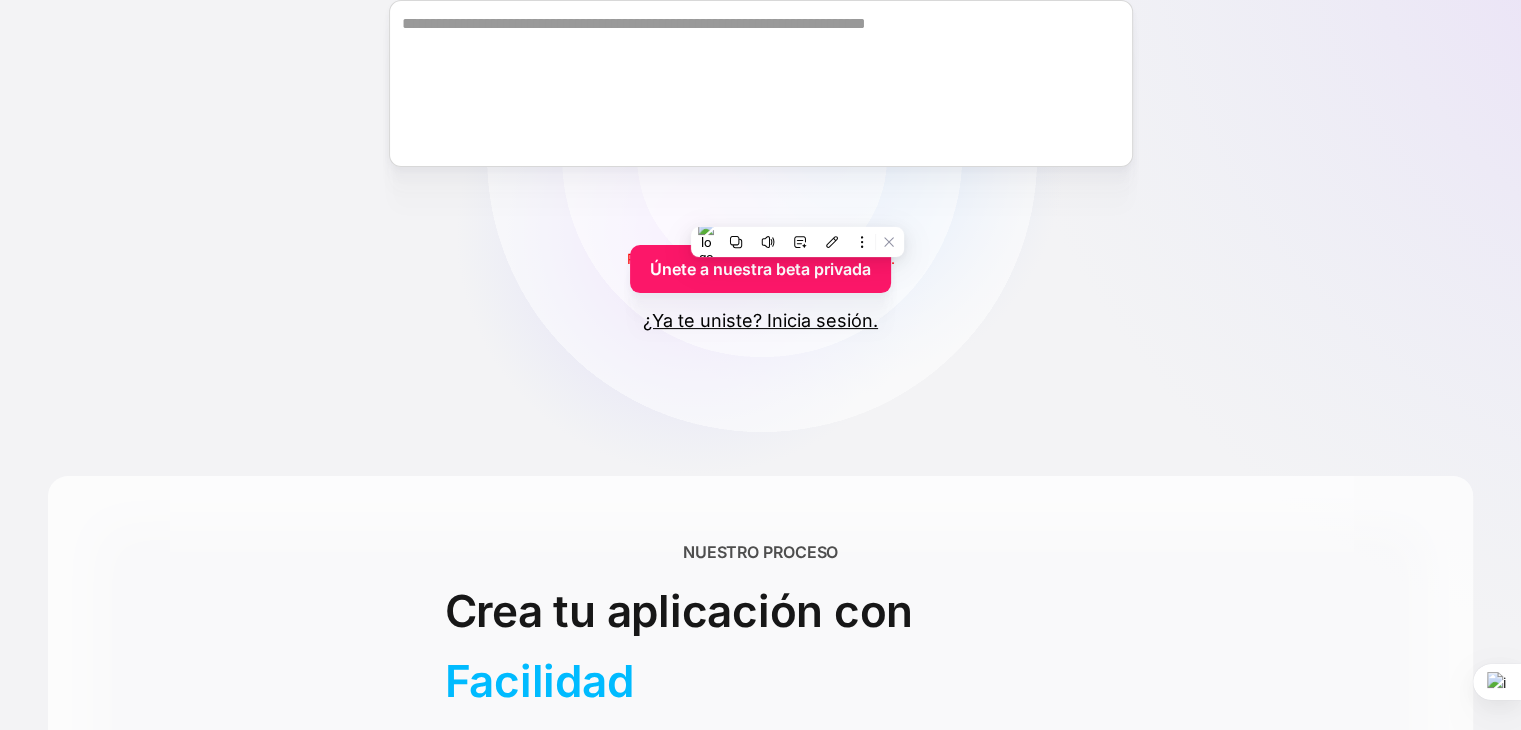 click on "Únete a nuestra beta privada" at bounding box center (760, 269) 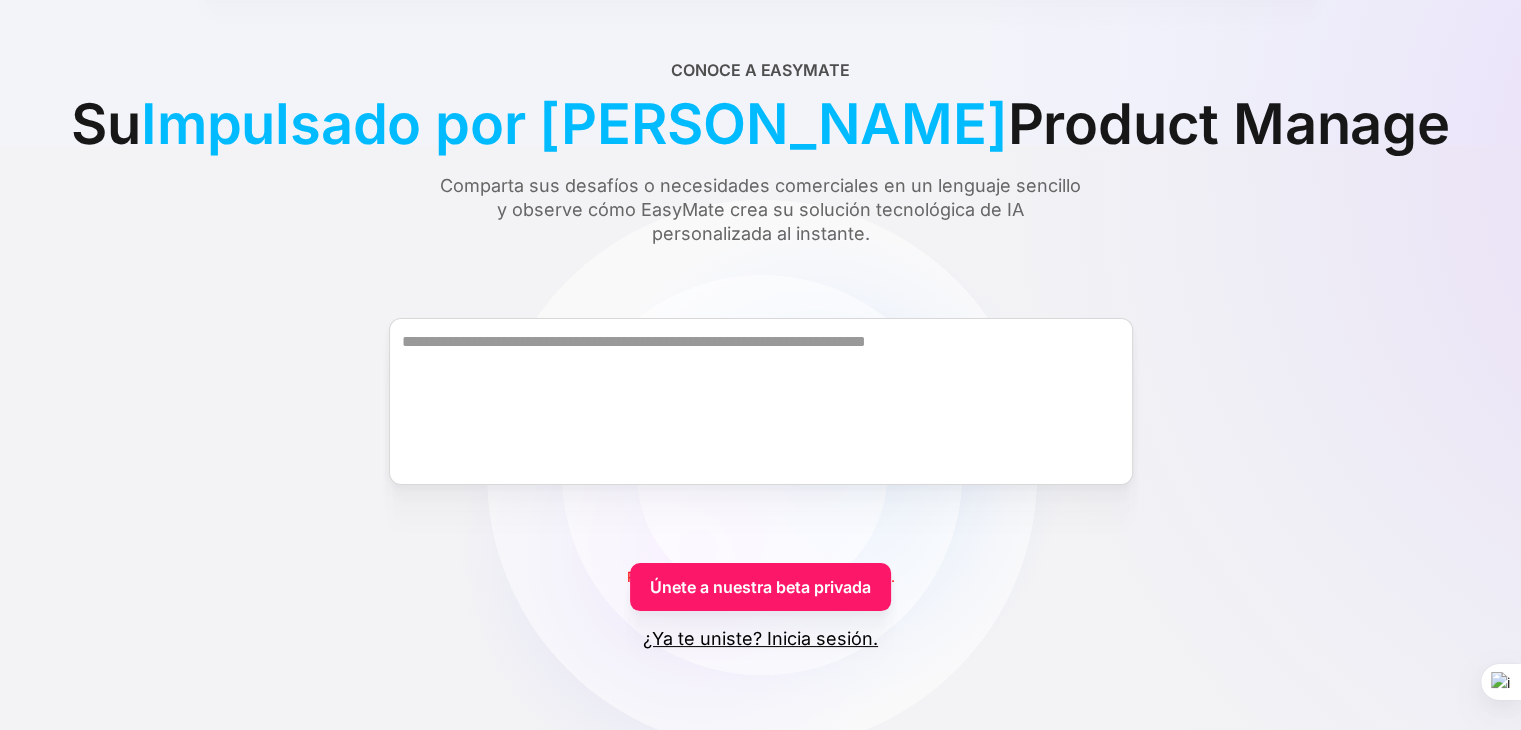 scroll, scrollTop: 106, scrollLeft: 0, axis: vertical 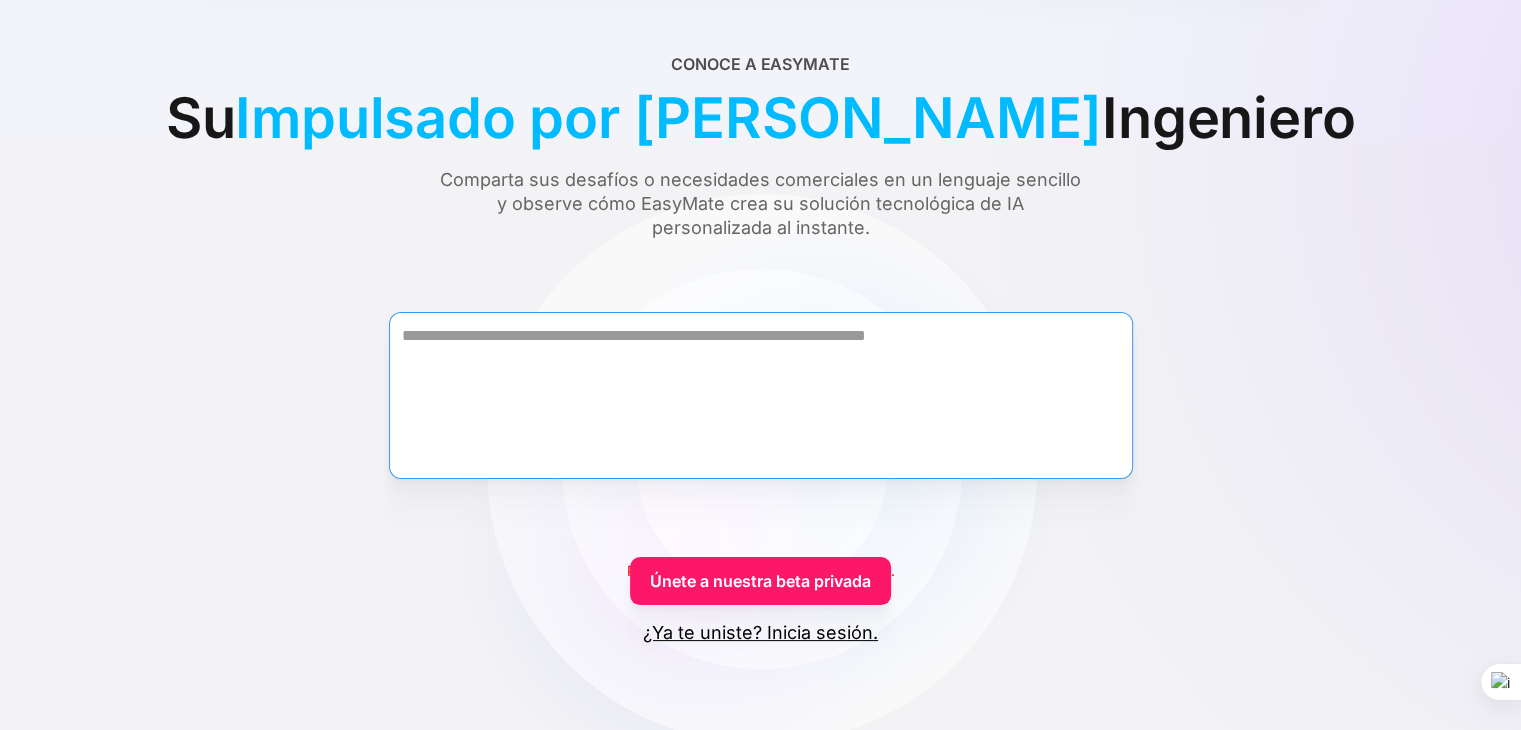 click at bounding box center (761, 395) 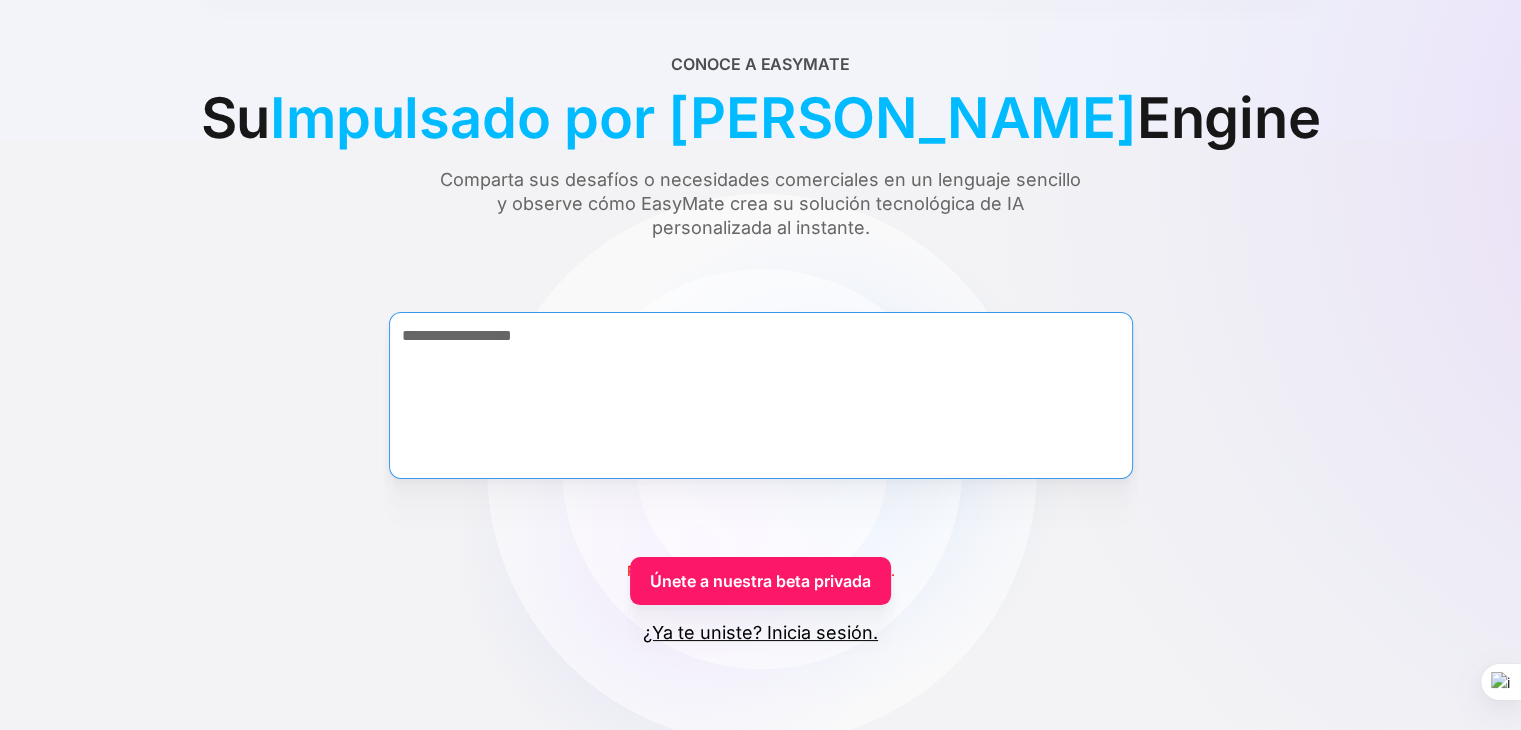type on "**********" 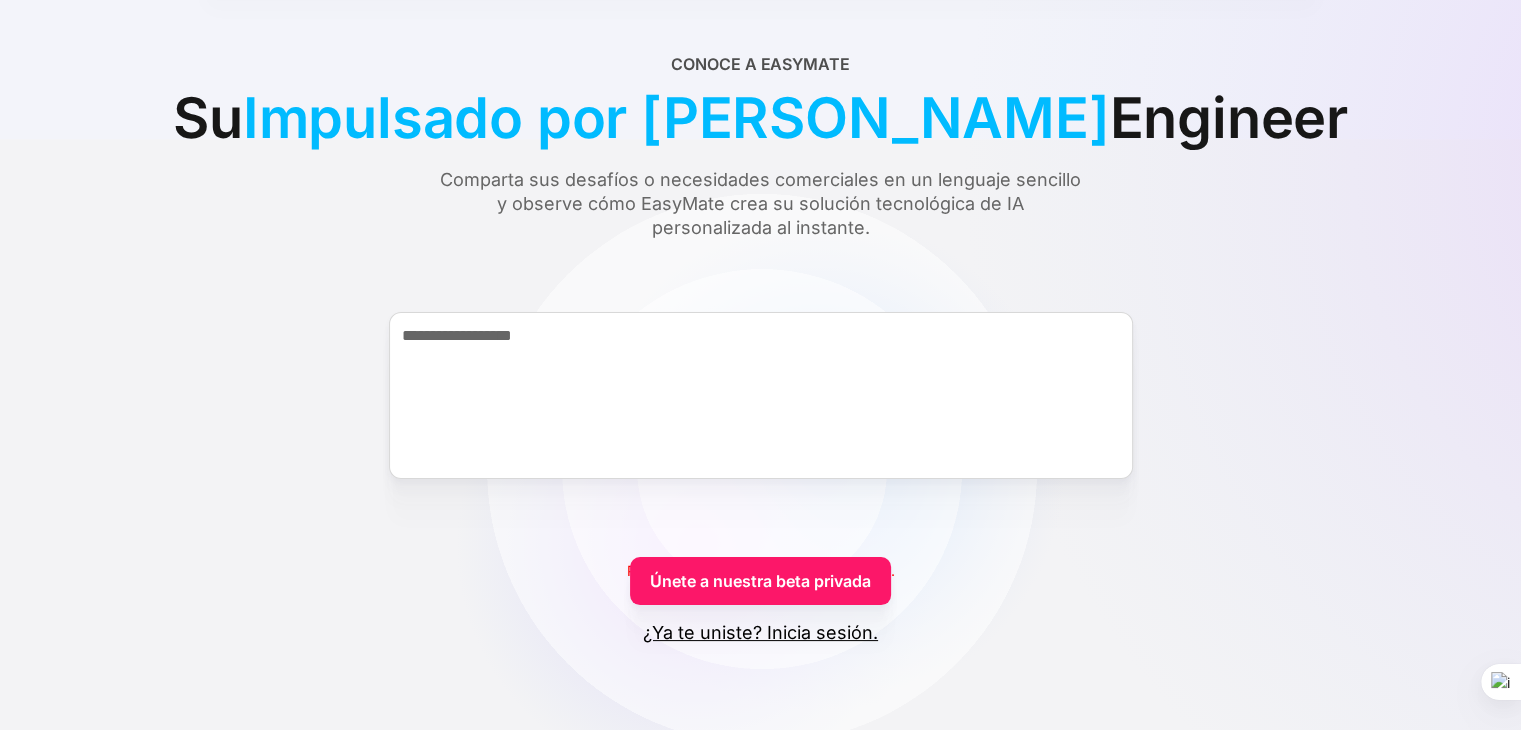 click on "Únete a nuestra beta privada" at bounding box center [760, 581] 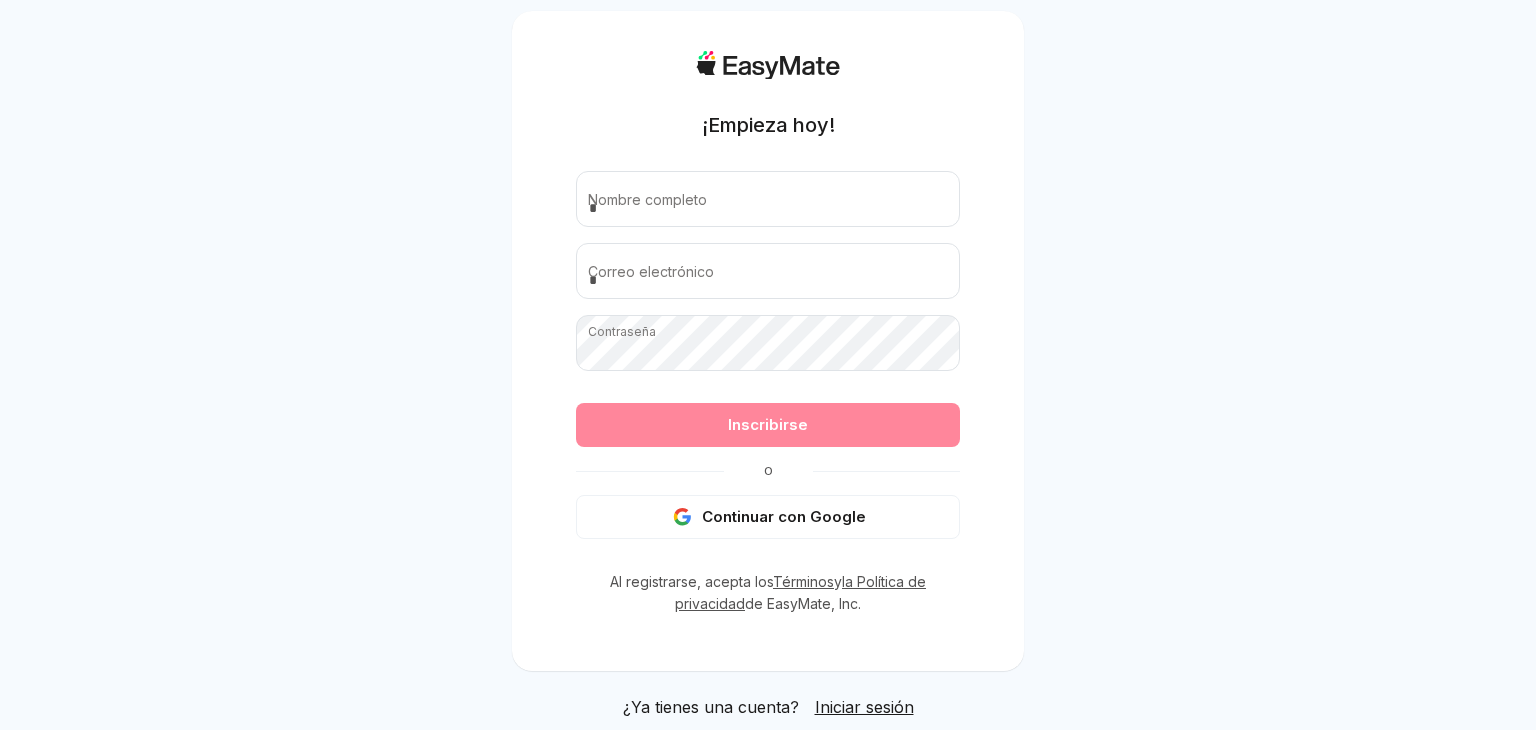 scroll, scrollTop: 0, scrollLeft: 0, axis: both 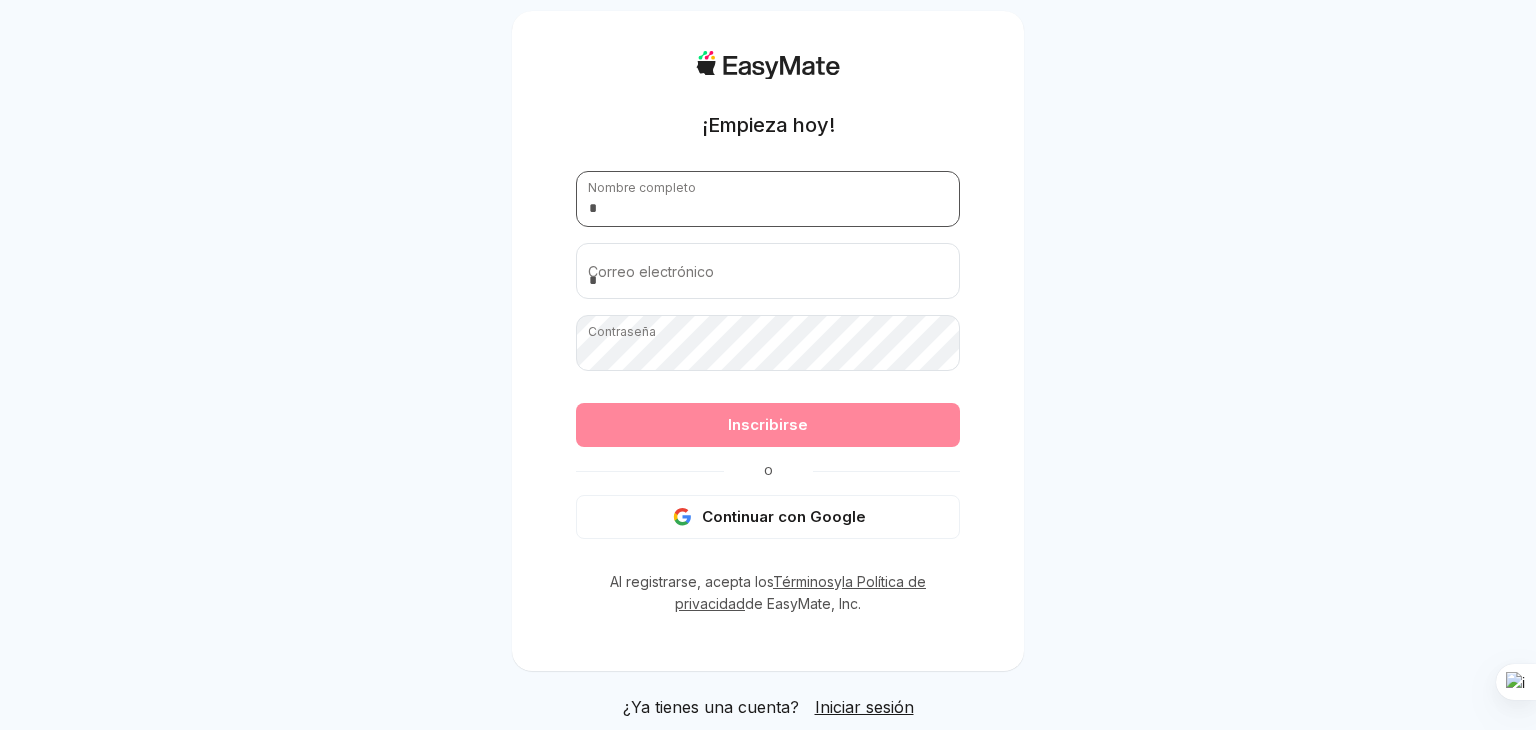 click at bounding box center (768, 199) 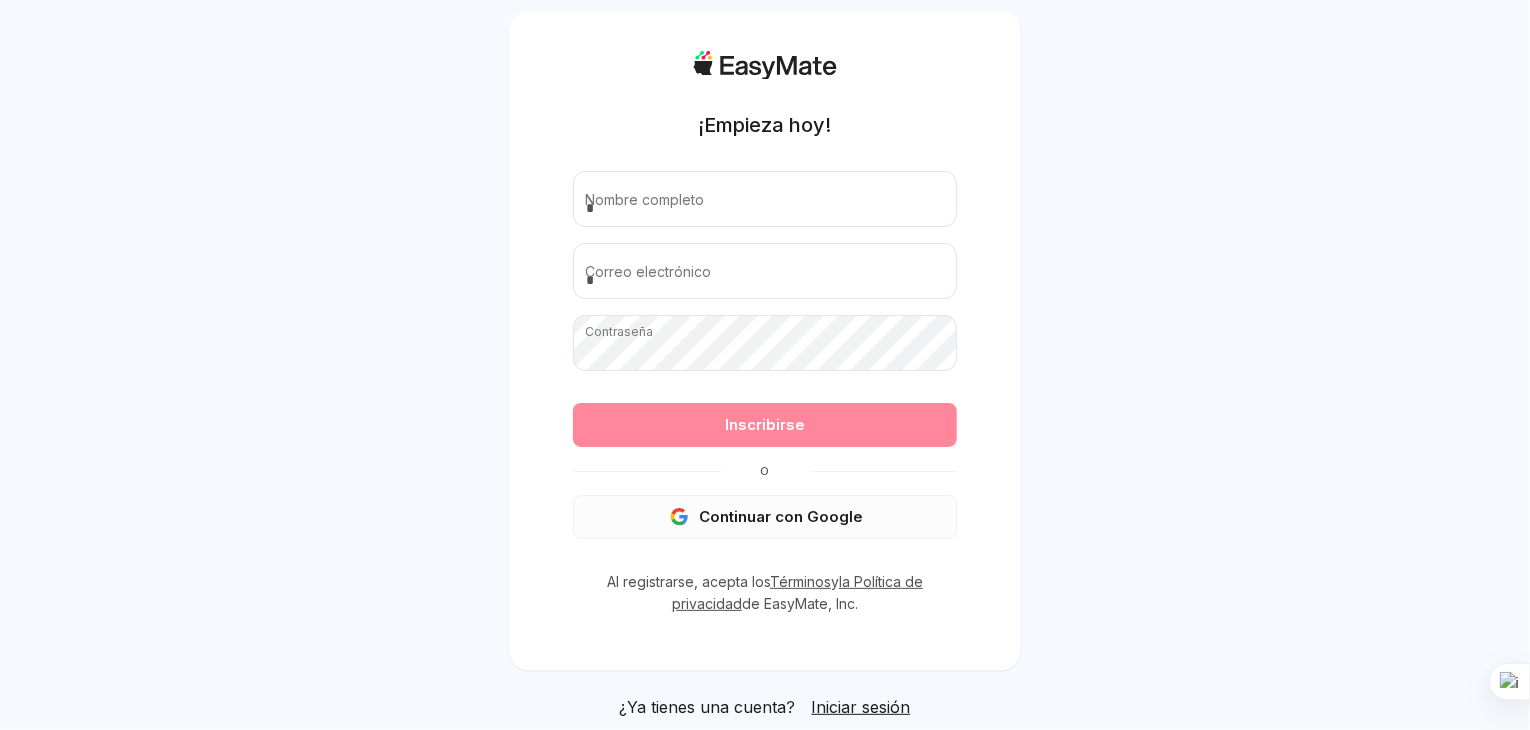 click on "Continuar con Google" at bounding box center (765, 517) 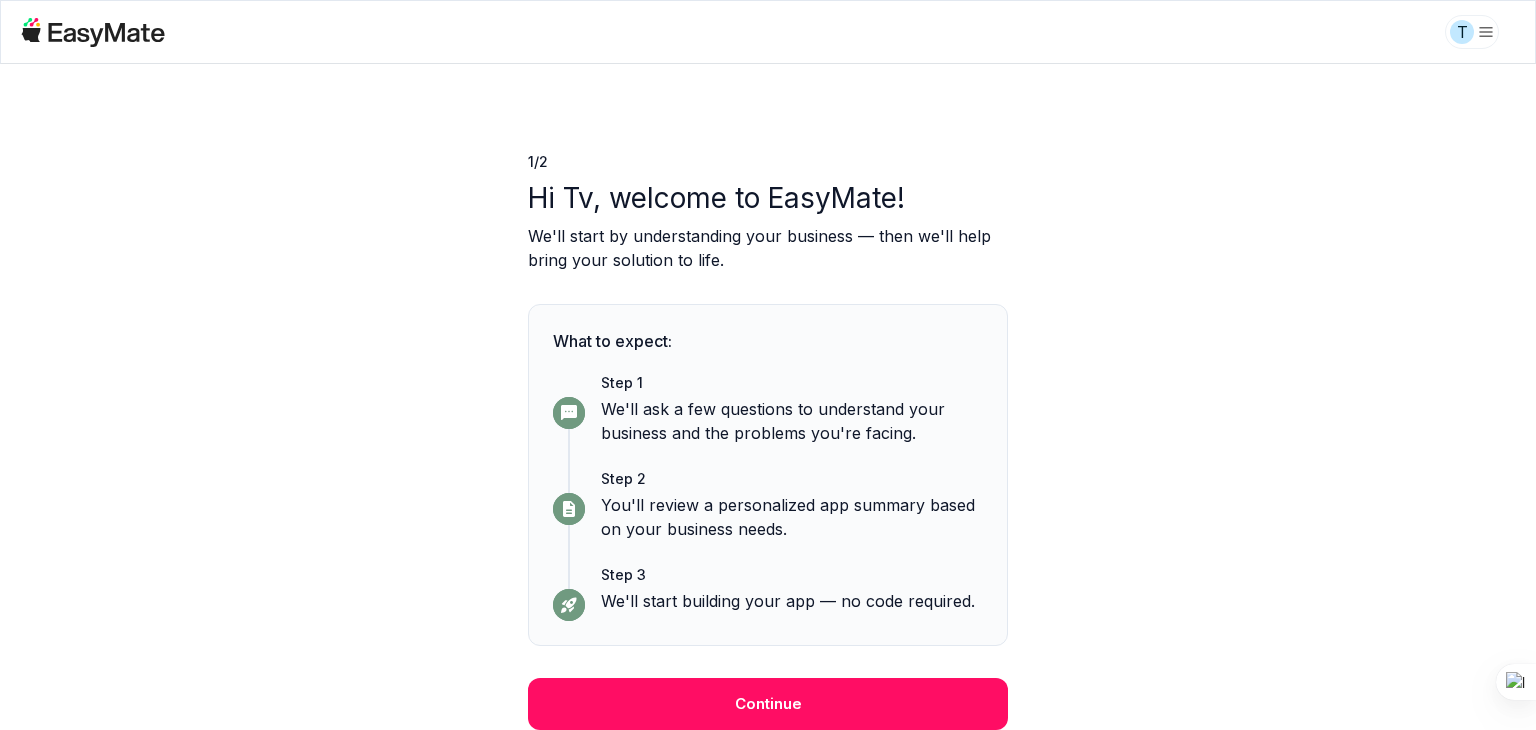 scroll, scrollTop: 0, scrollLeft: 0, axis: both 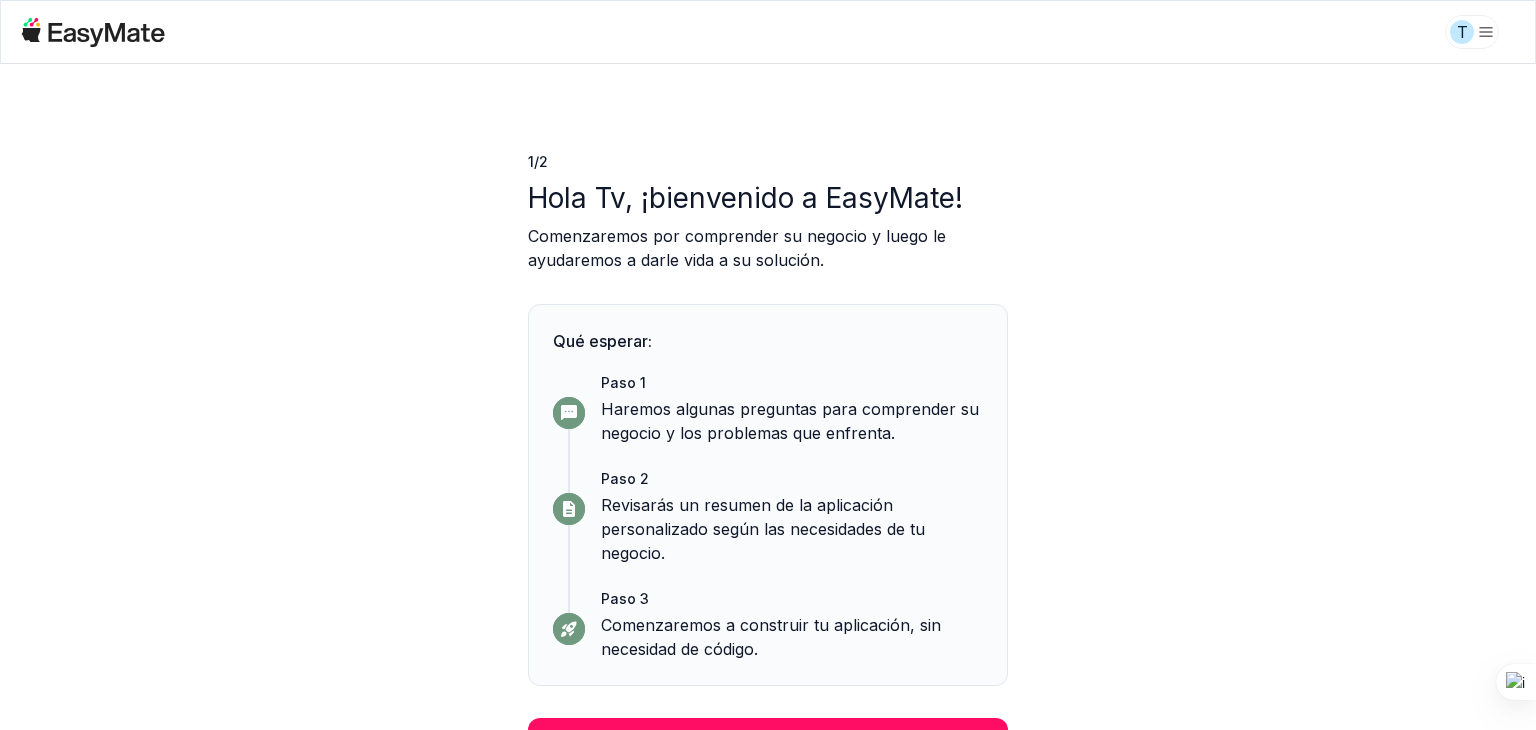 click on "1  /  2 Hola Tv, ¡bienvenido a EasyMate! Comenzaremos por comprender su negocio y luego le ayudaremos a darle vida a su solución. Qué esperar: Paso 1 Haremos algunas preguntas para comprender su negocio y los problemas que enfrenta. Paso 2 Revisarás un resumen de la aplicación personalizado según las necesidades de tu negocio. Paso 3 Comenzaremos a construir tu aplicación, sin necesidad de código. Continuar" at bounding box center [768, 397] 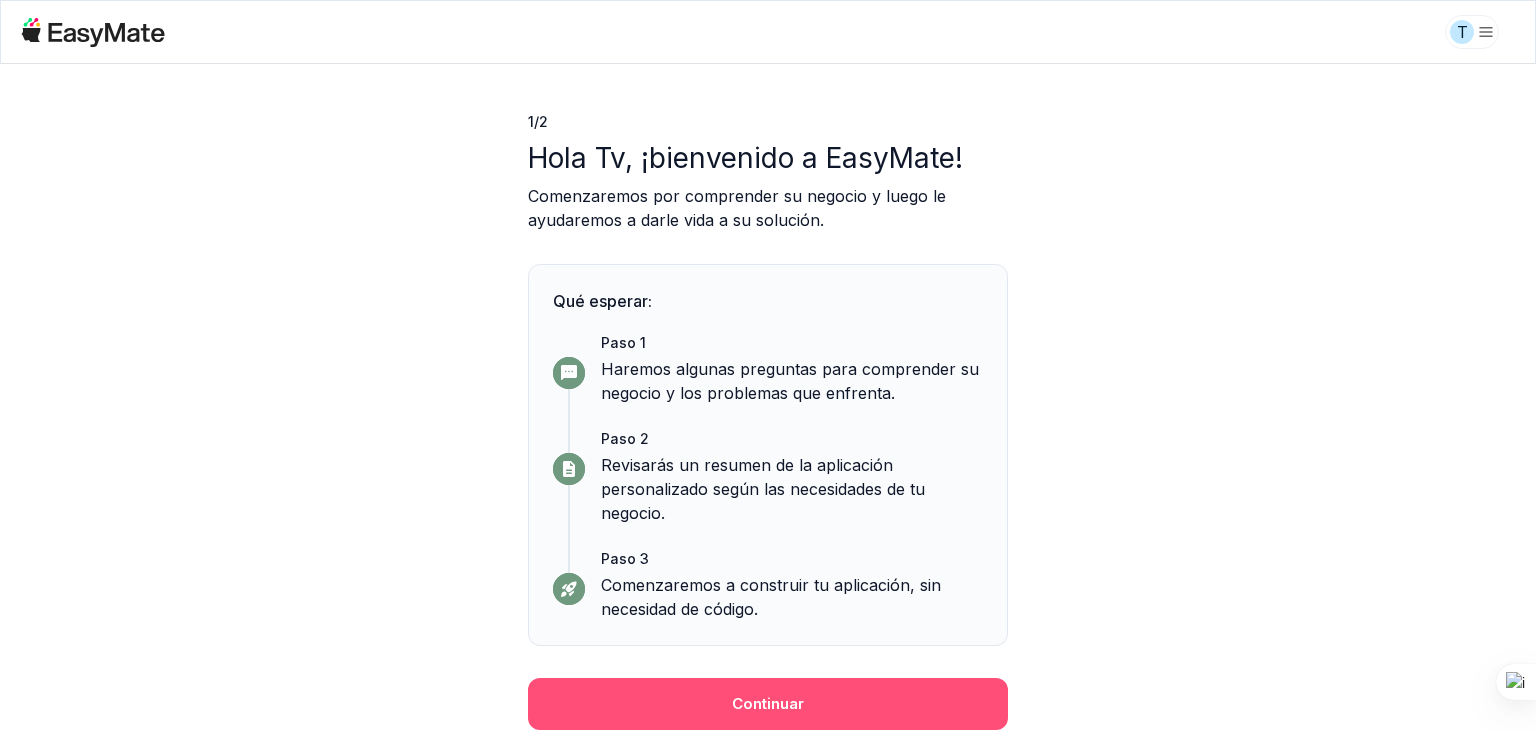 click on "Continuar" at bounding box center (768, 703) 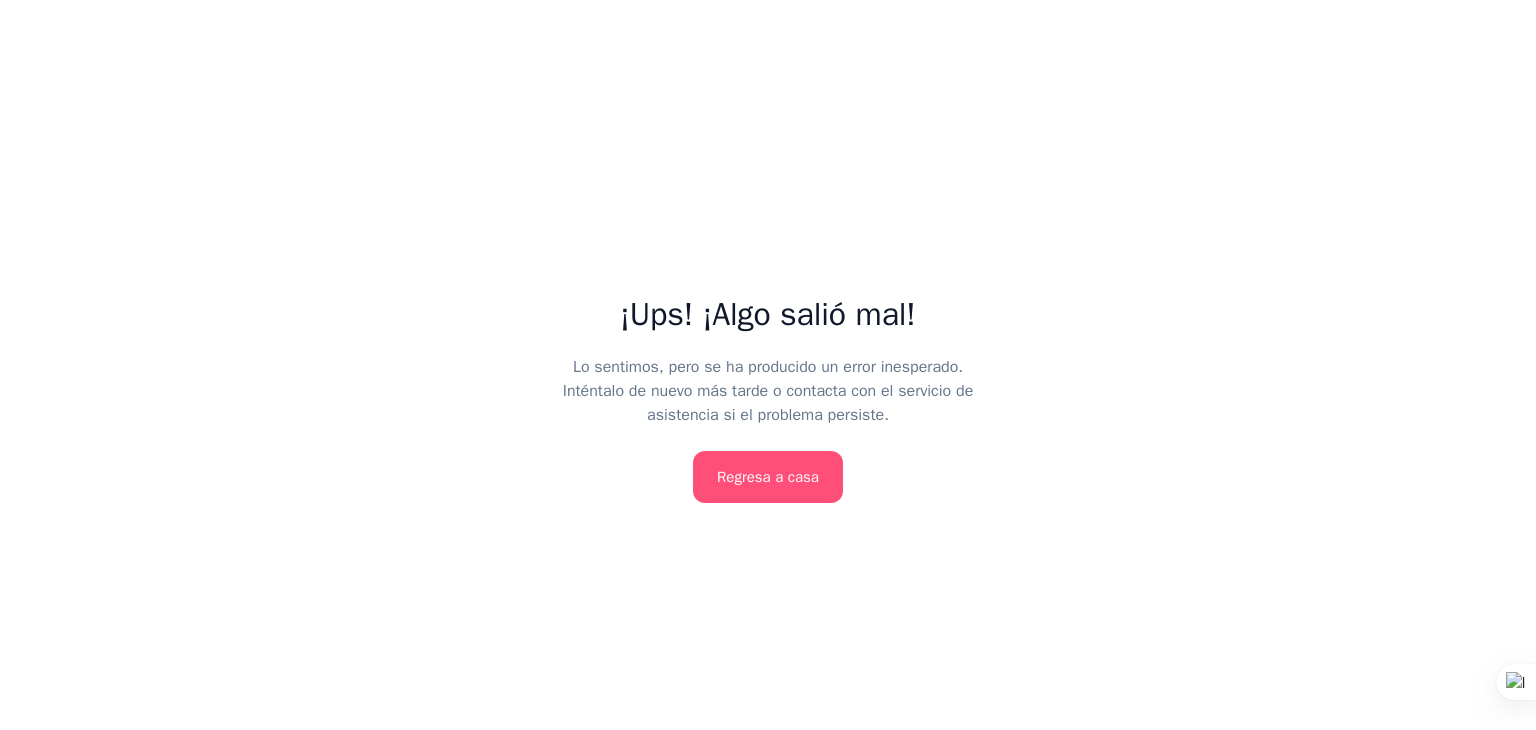 click on "Regresa a casa" at bounding box center (768, 477) 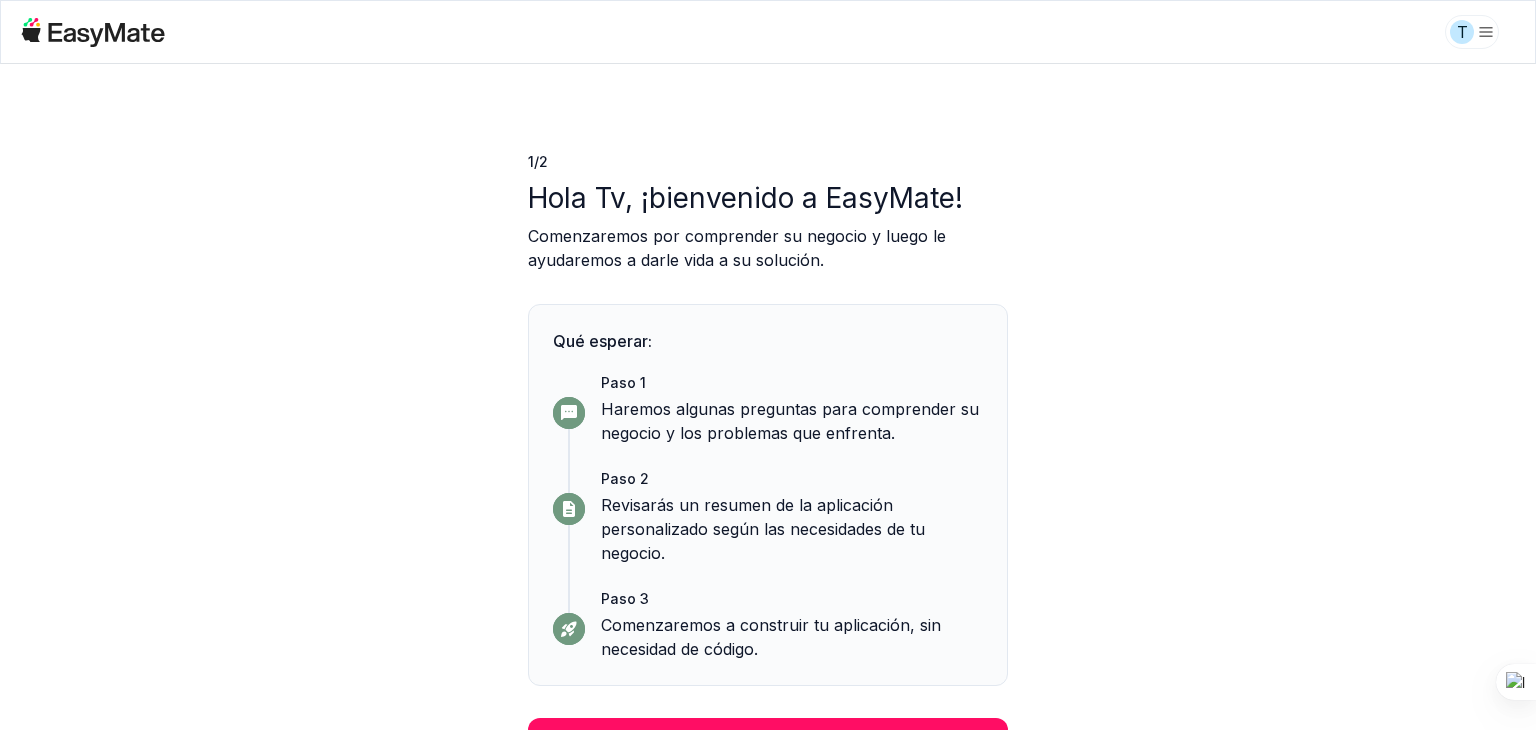 scroll, scrollTop: 0, scrollLeft: 0, axis: both 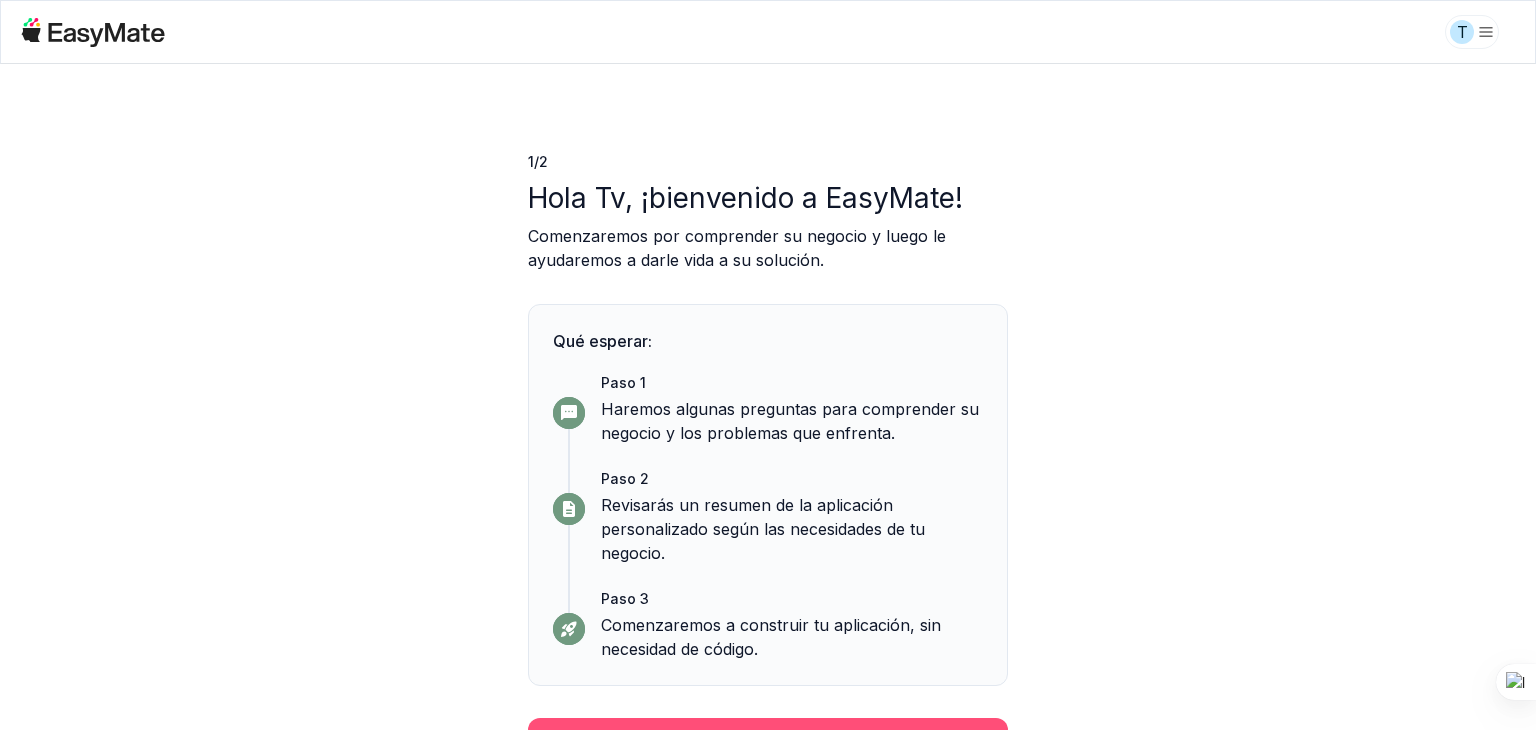 click on "Continuar" at bounding box center (768, 744) 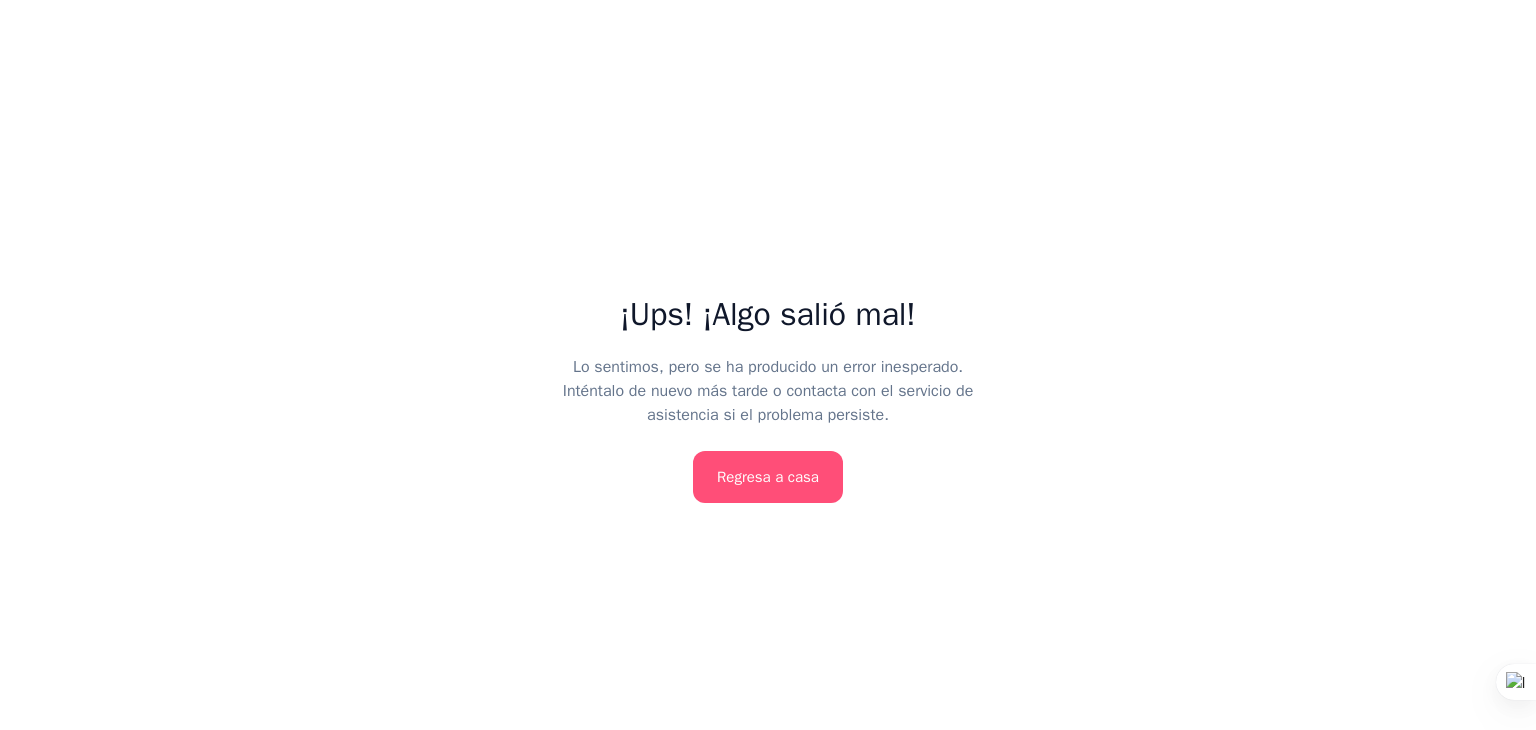 click on "Regresa a casa" at bounding box center [768, 477] 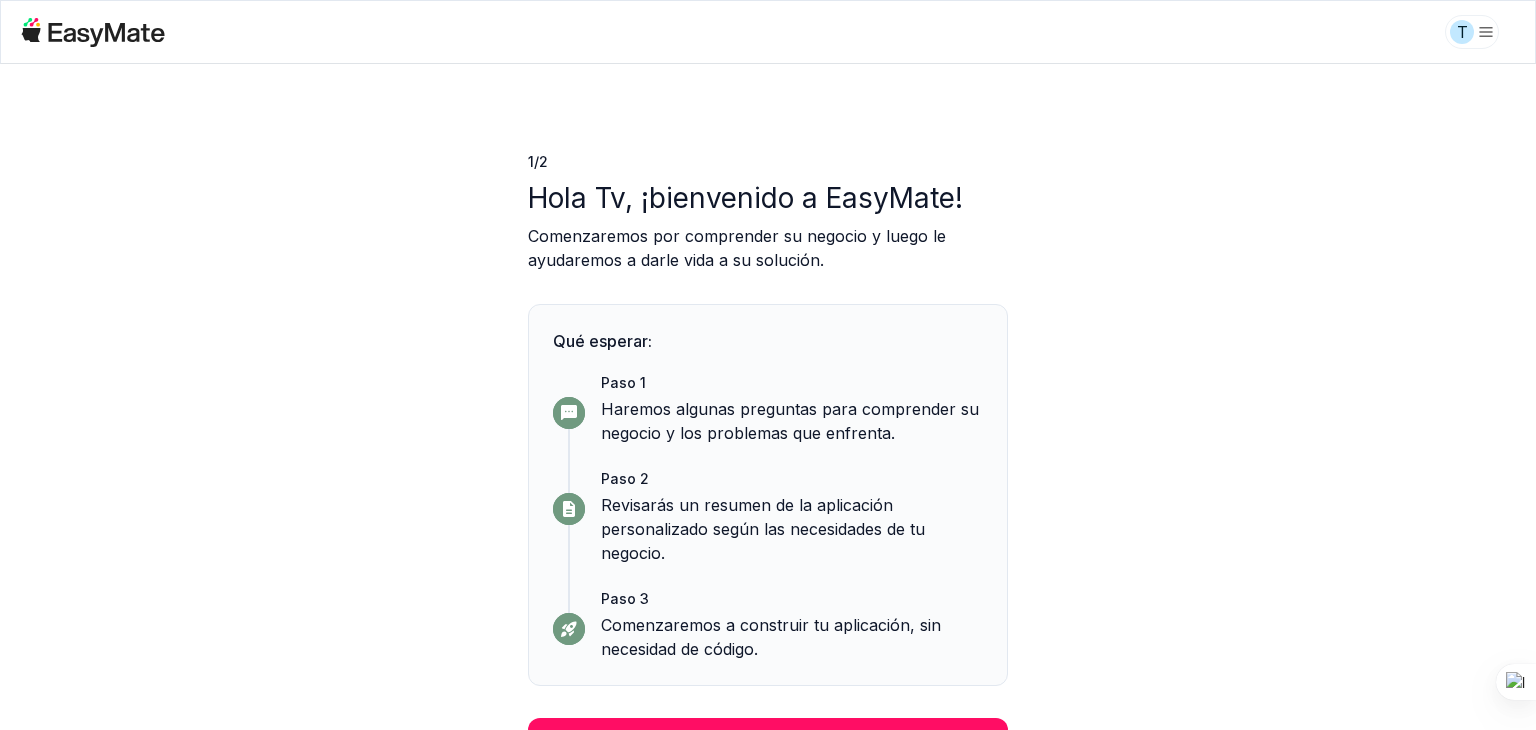 scroll, scrollTop: 0, scrollLeft: 0, axis: both 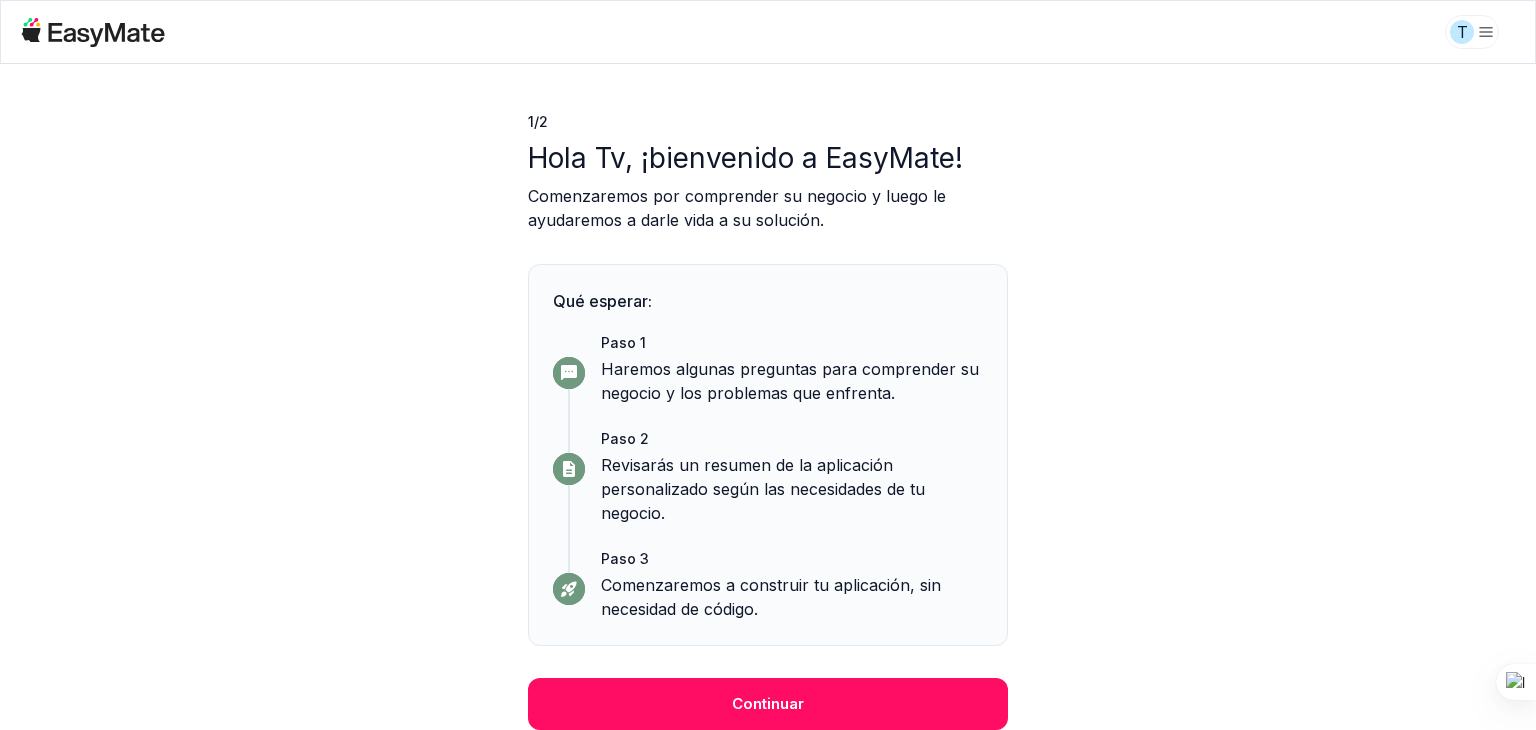 click on "Paso 1" at bounding box center (792, 343) 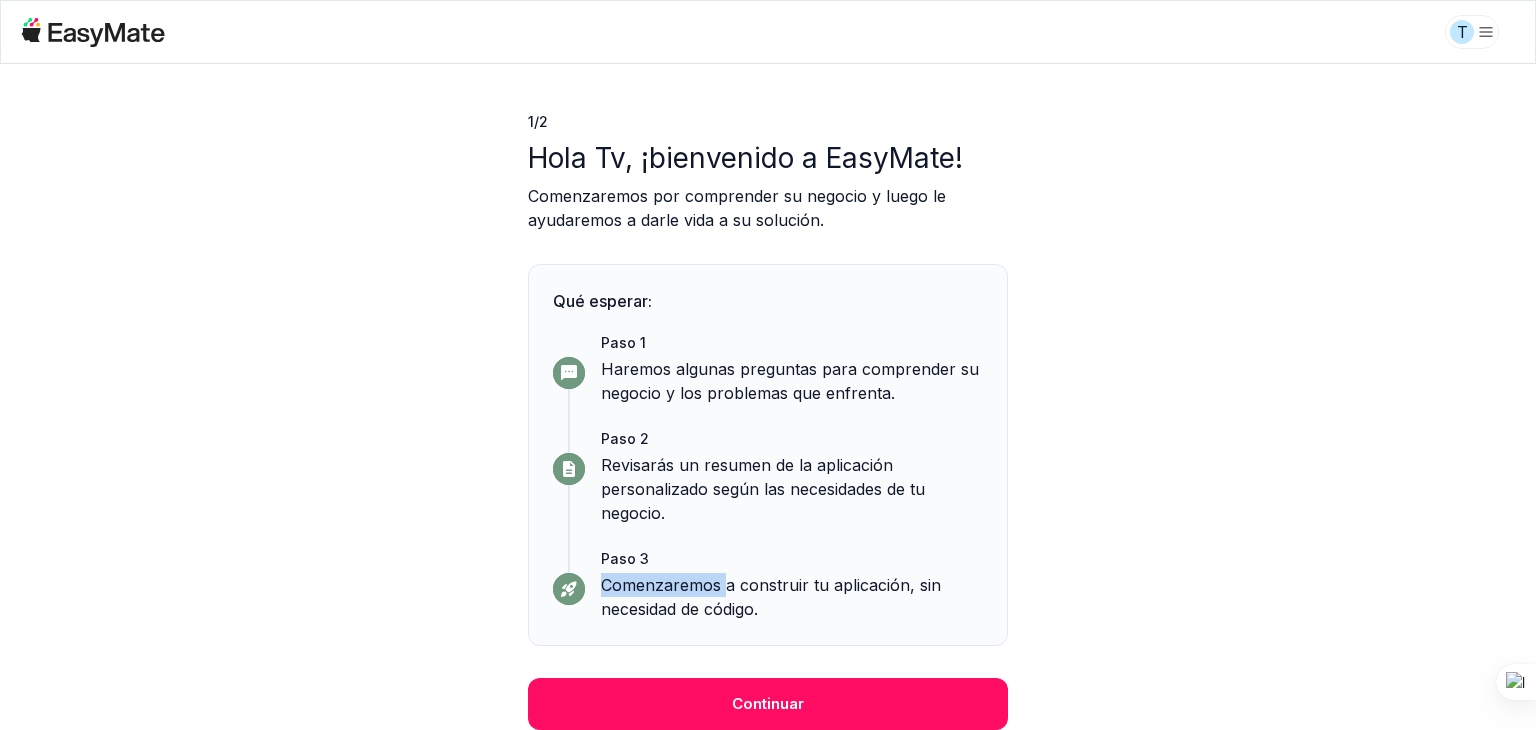 click on "Comenzaremos a construir tu aplicación, sin necesidad de código." at bounding box center (771, 597) 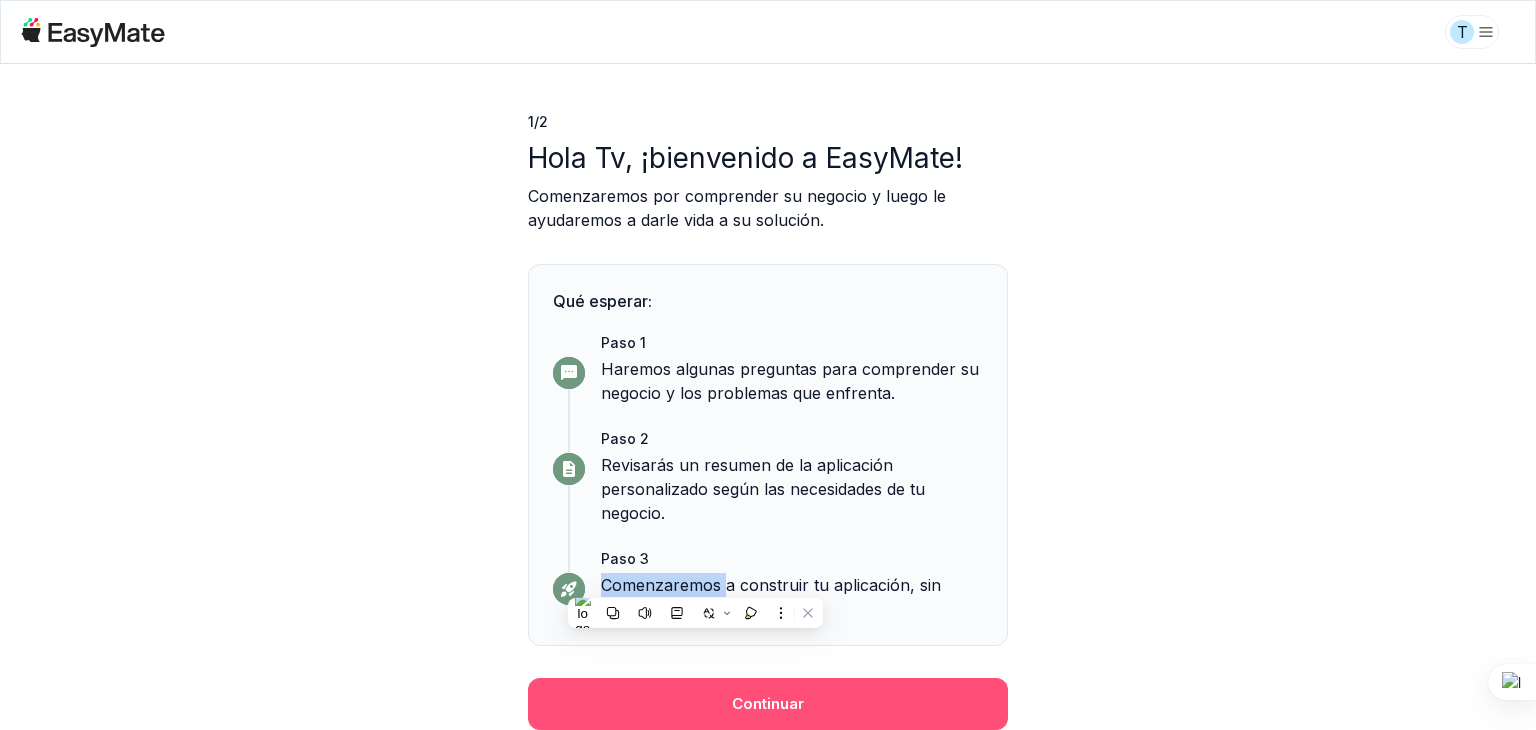 click on "Continuar" at bounding box center (768, 704) 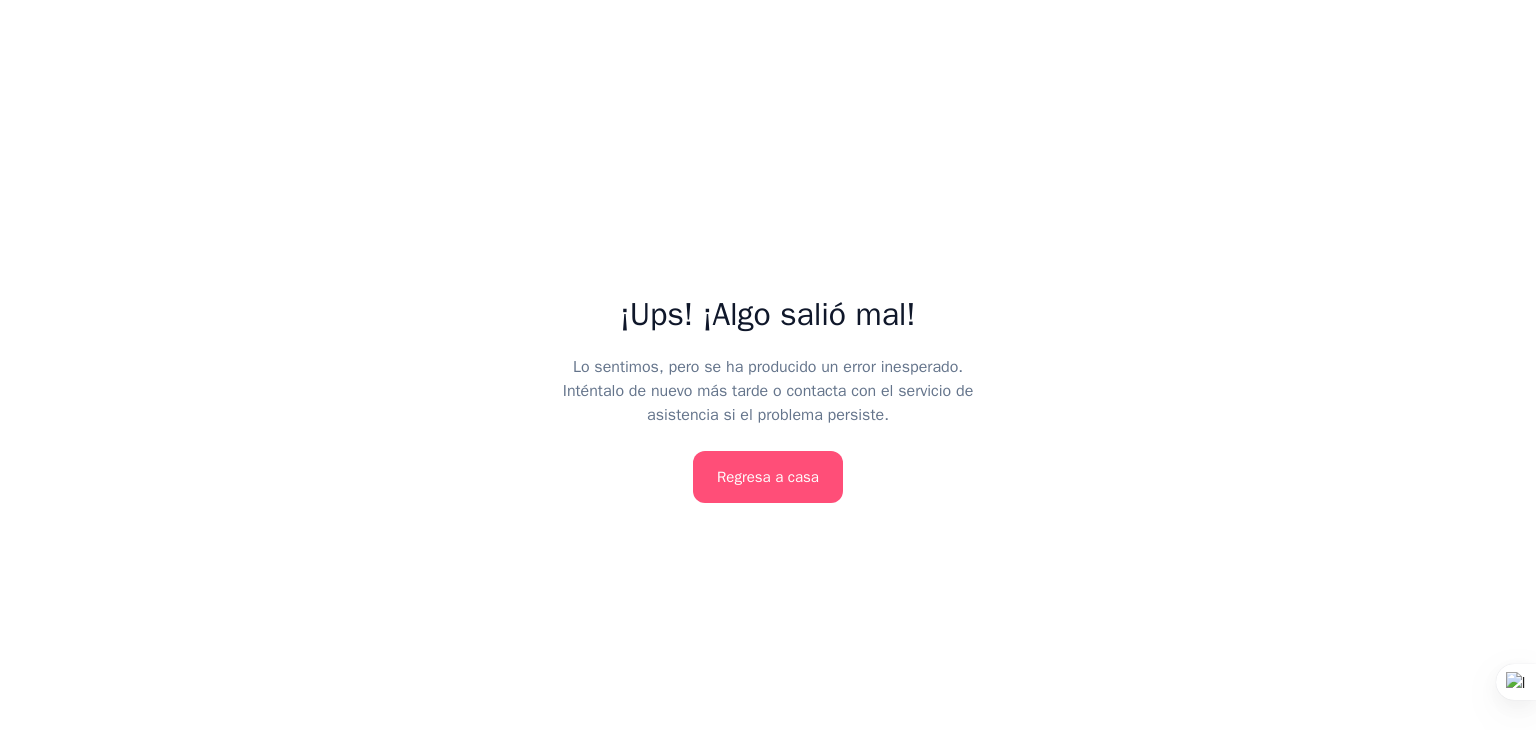 click on "Regresa a casa" at bounding box center [768, 477] 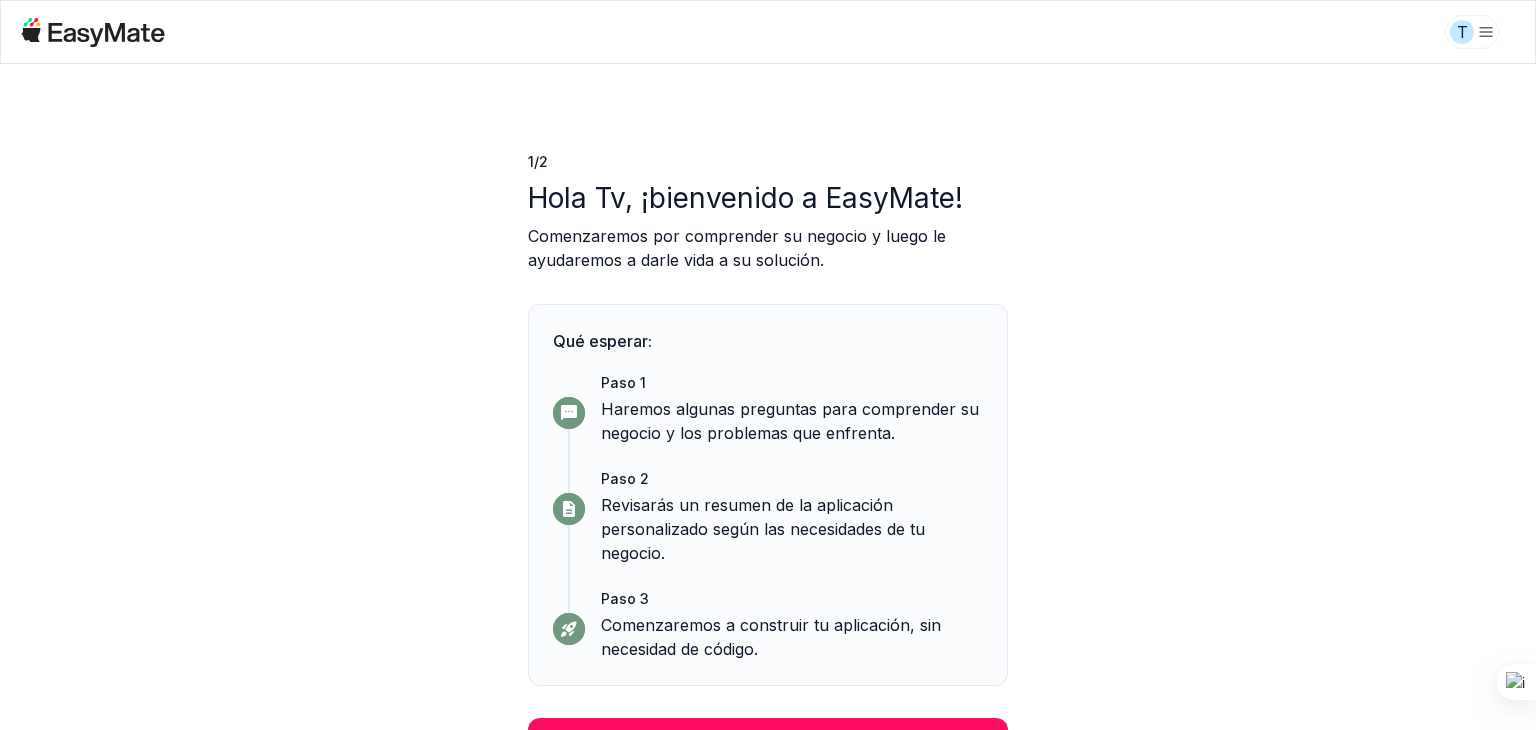 scroll, scrollTop: 0, scrollLeft: 0, axis: both 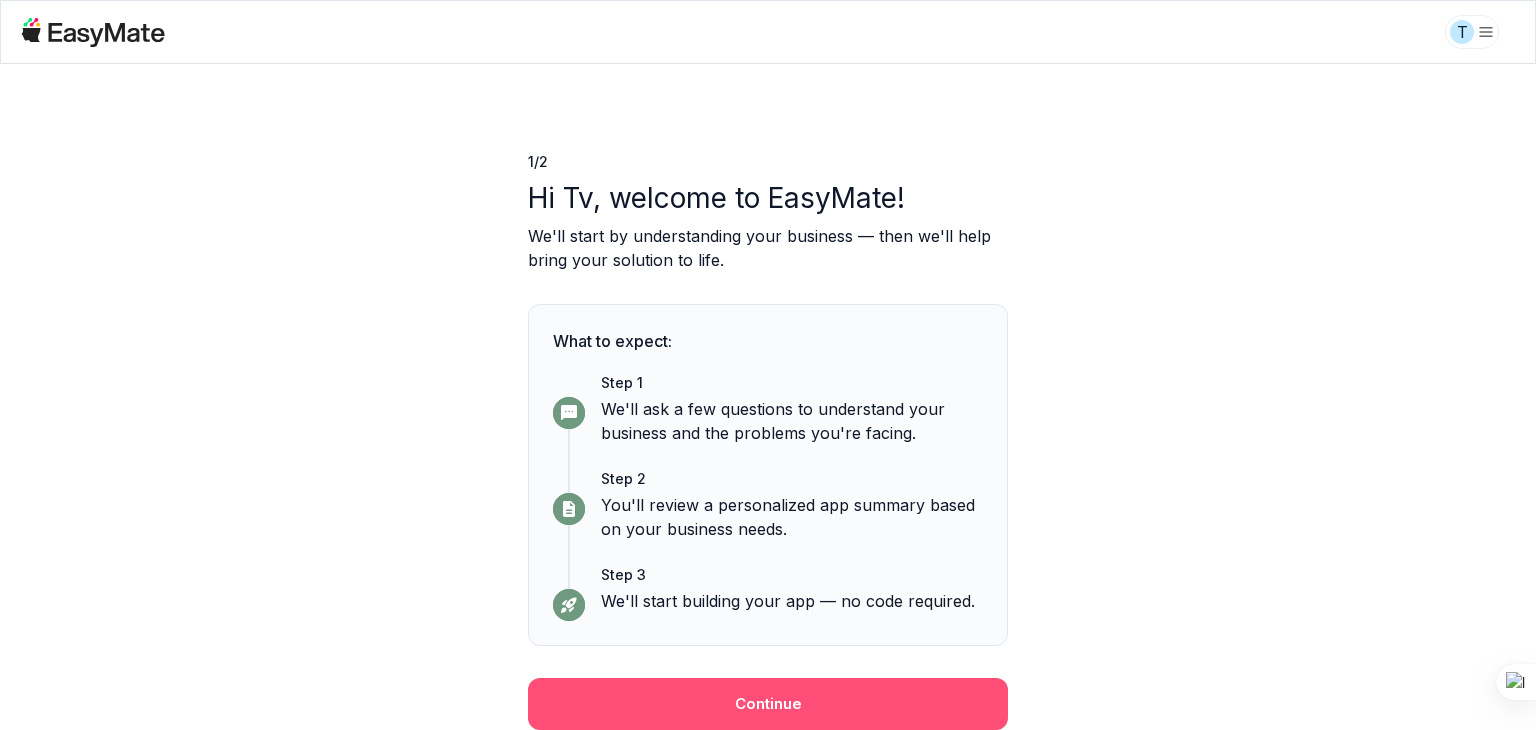 click on "Continue" at bounding box center [768, 704] 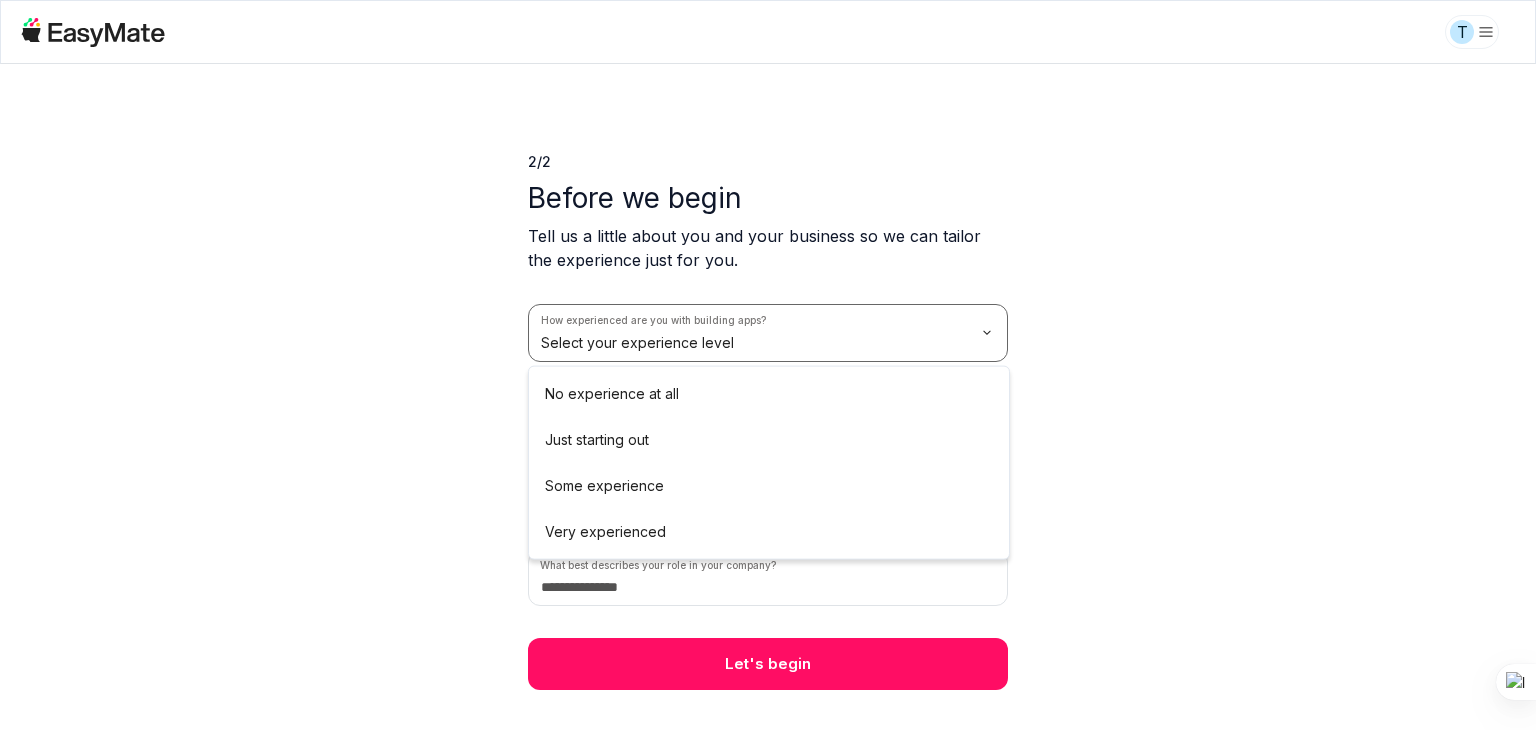 click on "T 2 / 2 Before we begin Tell us a little about you and your business so we can tailor the experience just for you. How experienced are you with building apps? Select your experience level How many employees does your company have? Select company size How did you hear about EasyMate? Select source What best describes your role in your company? Let's begin
No experience at all Just starting out Some experience Very experienced" at bounding box center [768, 365] 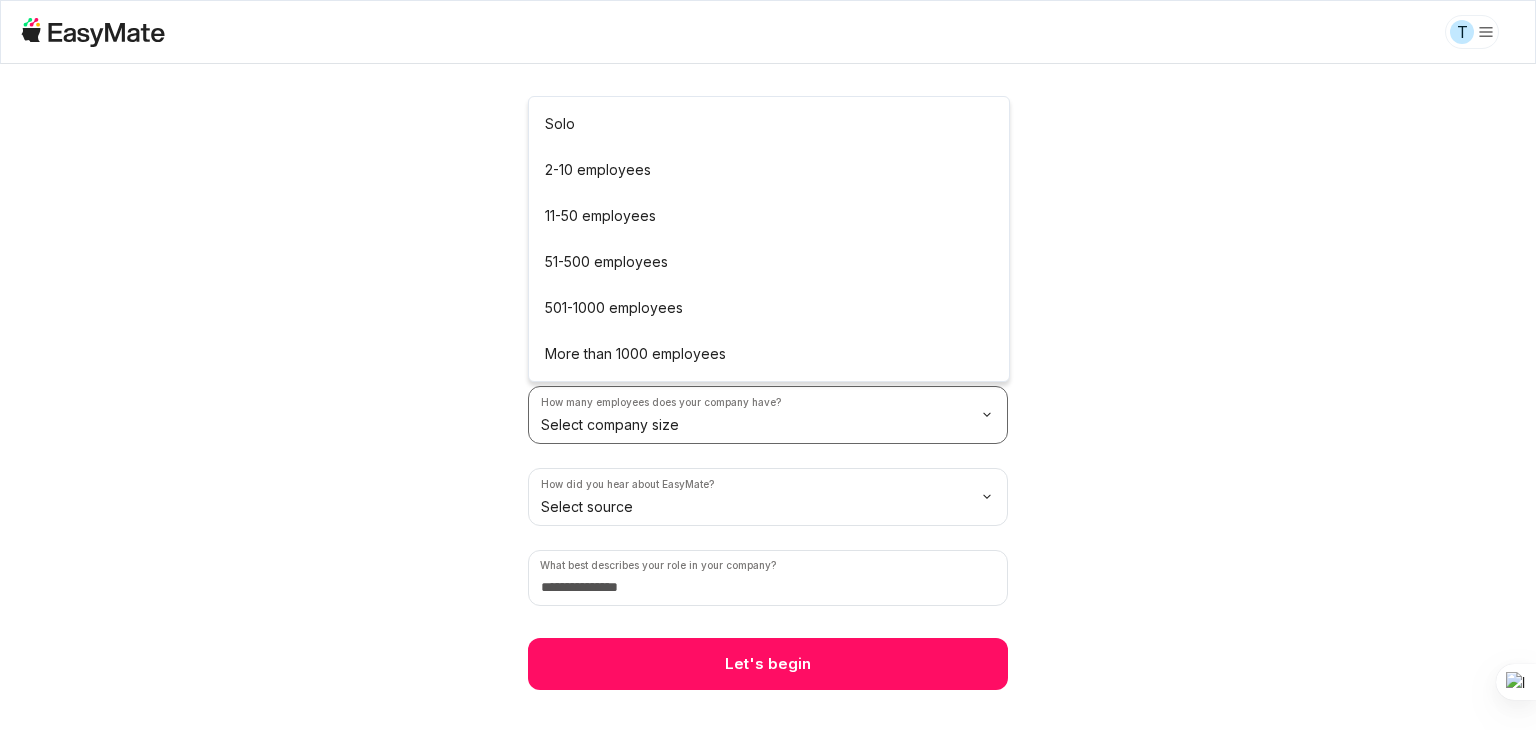 click on "T 2 / 2 Before we begin Tell us a little about you and your business so we can tailor the experience just for you. How experienced are you with building apps? Just starting out How many employees does your company have? Select company size How did you hear about EasyMate? Select source What best describes your role in your company? Let's begin
Solo 2-10 employees 11-50 employees 51-500 employees 501-1000 employees More than 1000 employees" at bounding box center (768, 365) 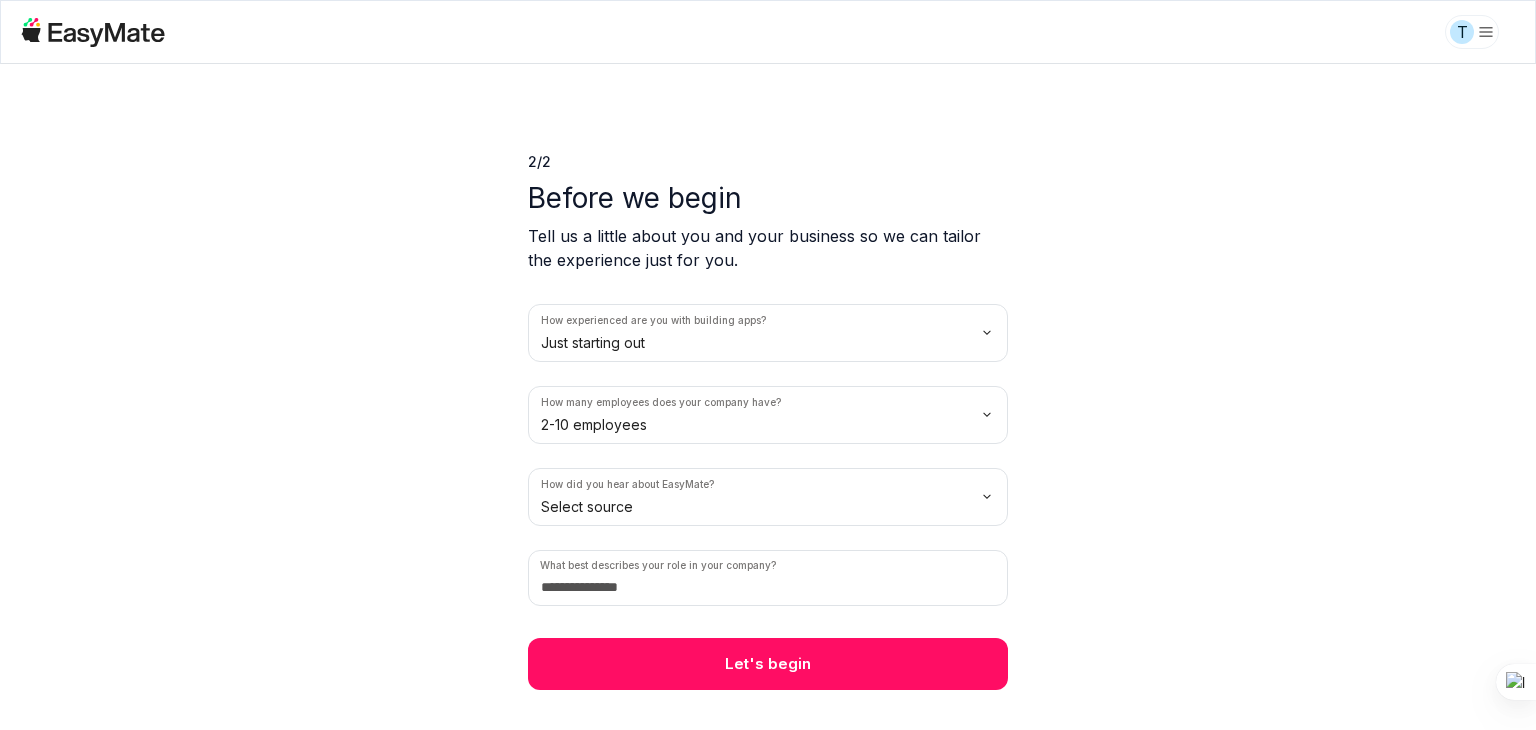click on "T 2 / 2 Before we begin Tell us a little about you and your business so we can tailor the experience just for you. How experienced are you with building apps? Just starting out How many employees does your company have? 2-10 employees How did you hear about EasyMate? Select source What best describes your role in your company? Let's begin" at bounding box center [768, 365] 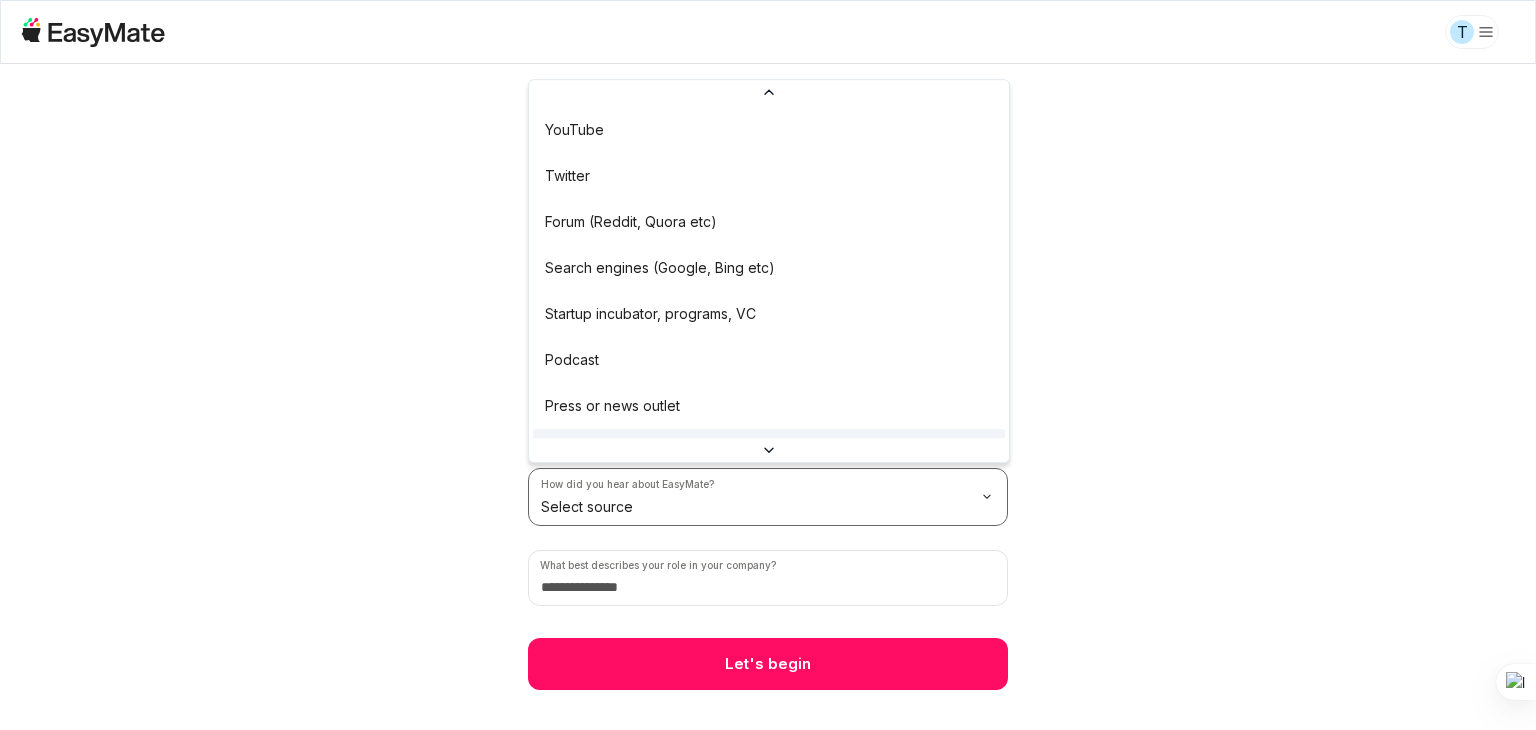 scroll, scrollTop: 156, scrollLeft: 0, axis: vertical 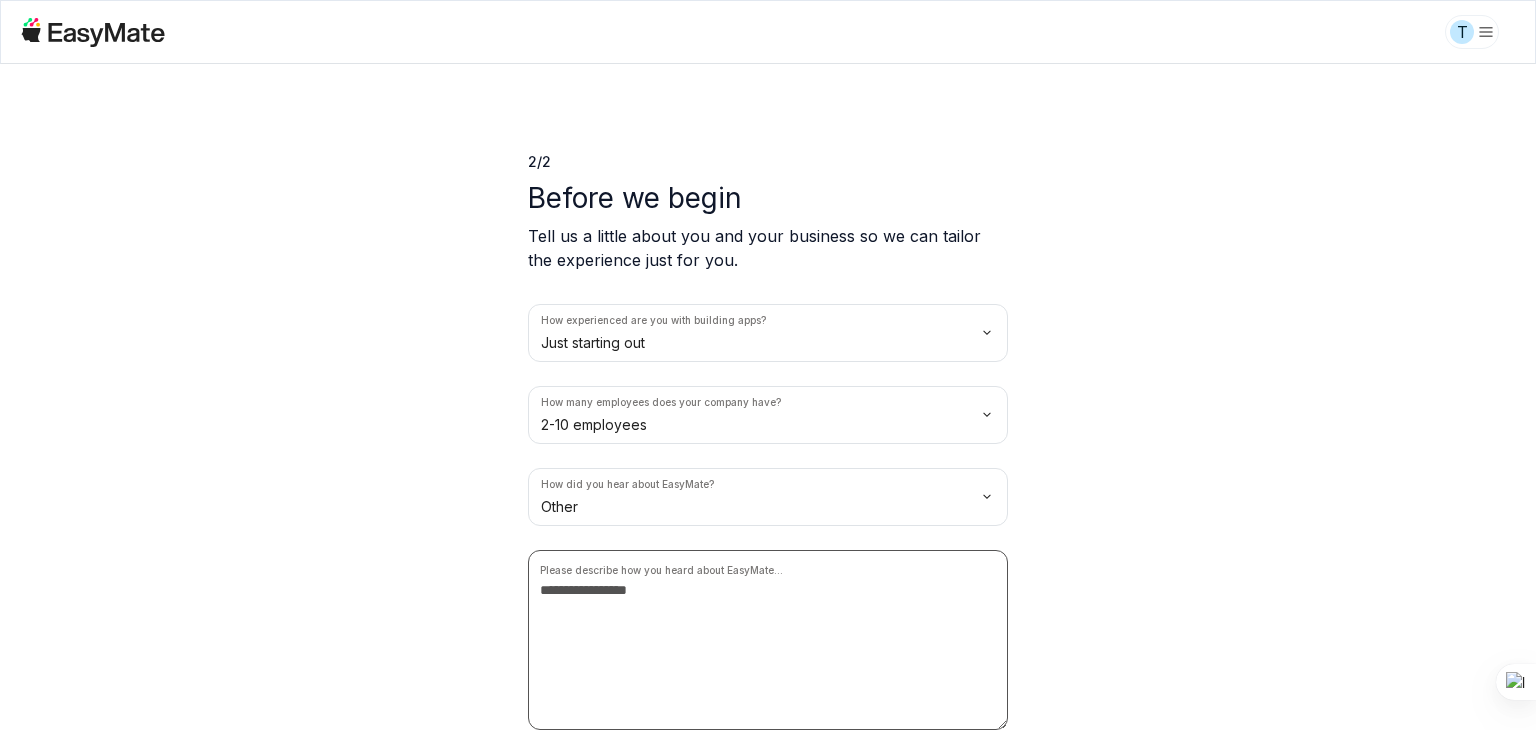 click at bounding box center (768, 640) 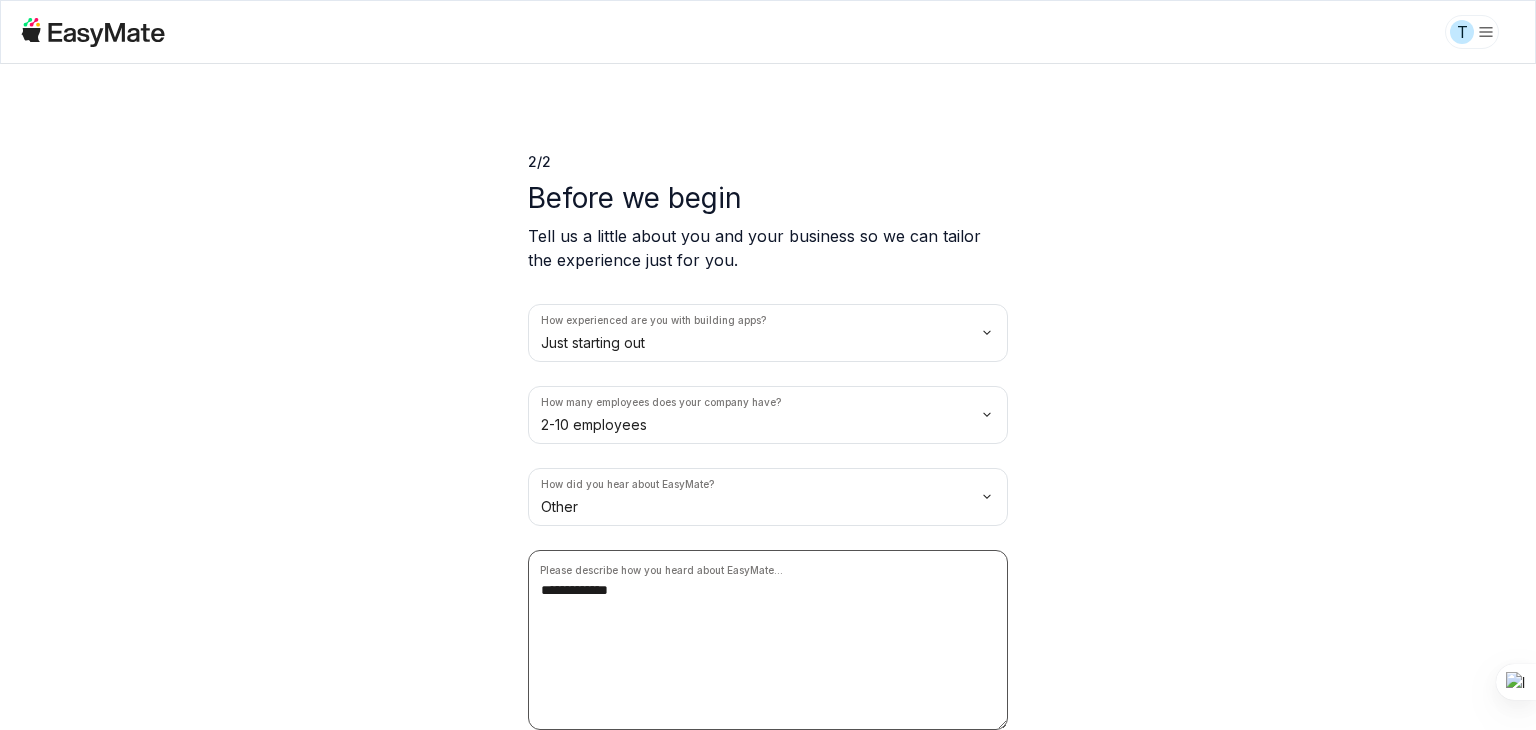 type on "**********" 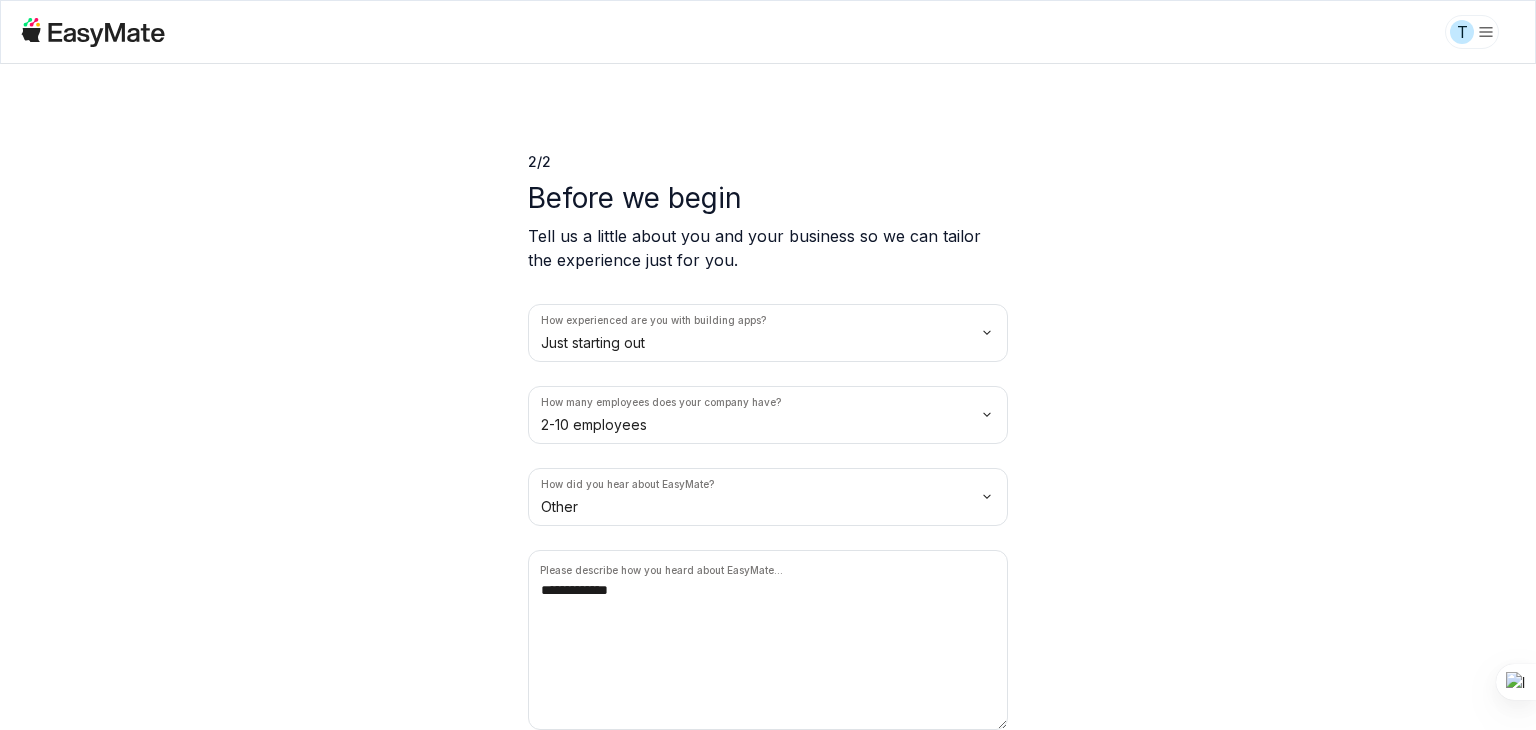 click on "**********" at bounding box center (768, 397) 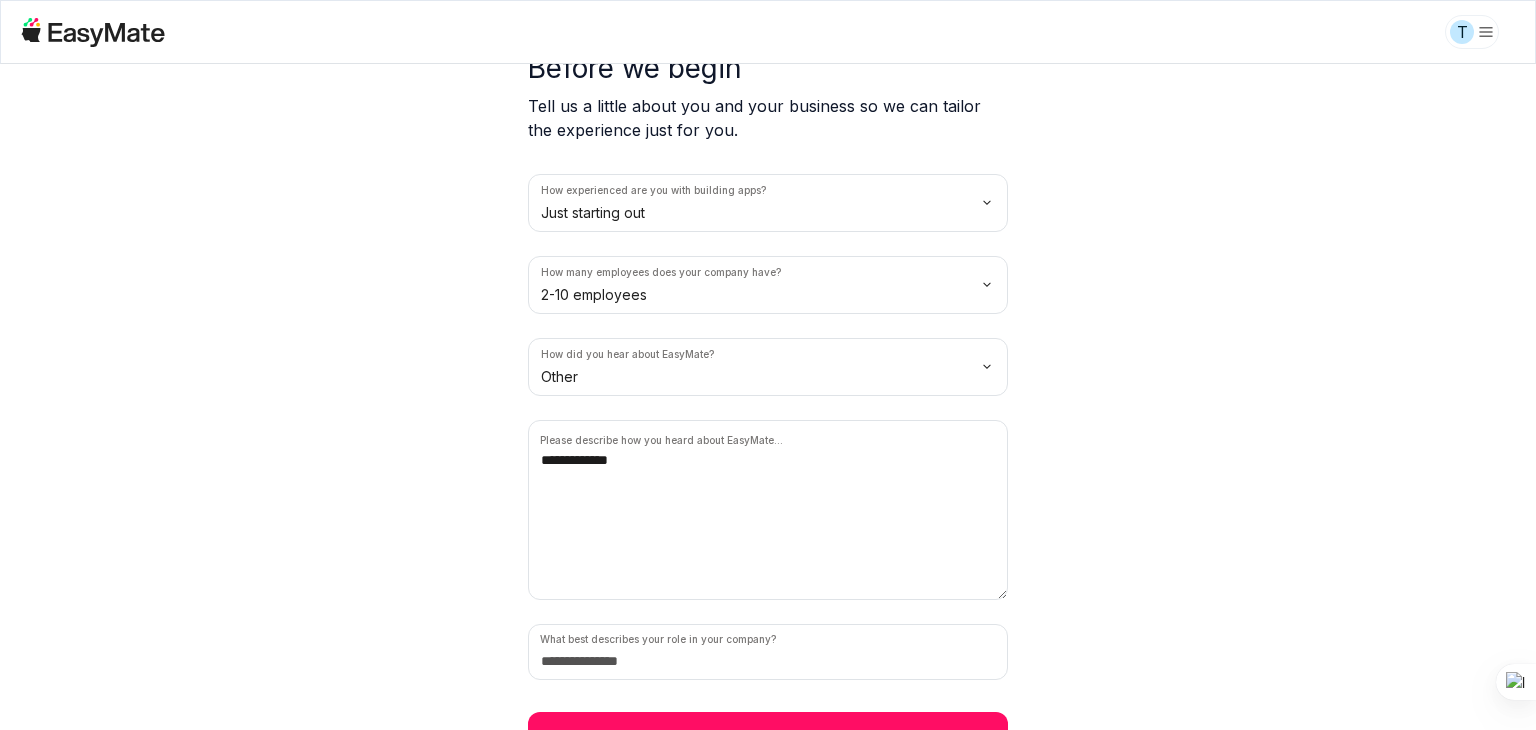 scroll, scrollTop: 163, scrollLeft: 0, axis: vertical 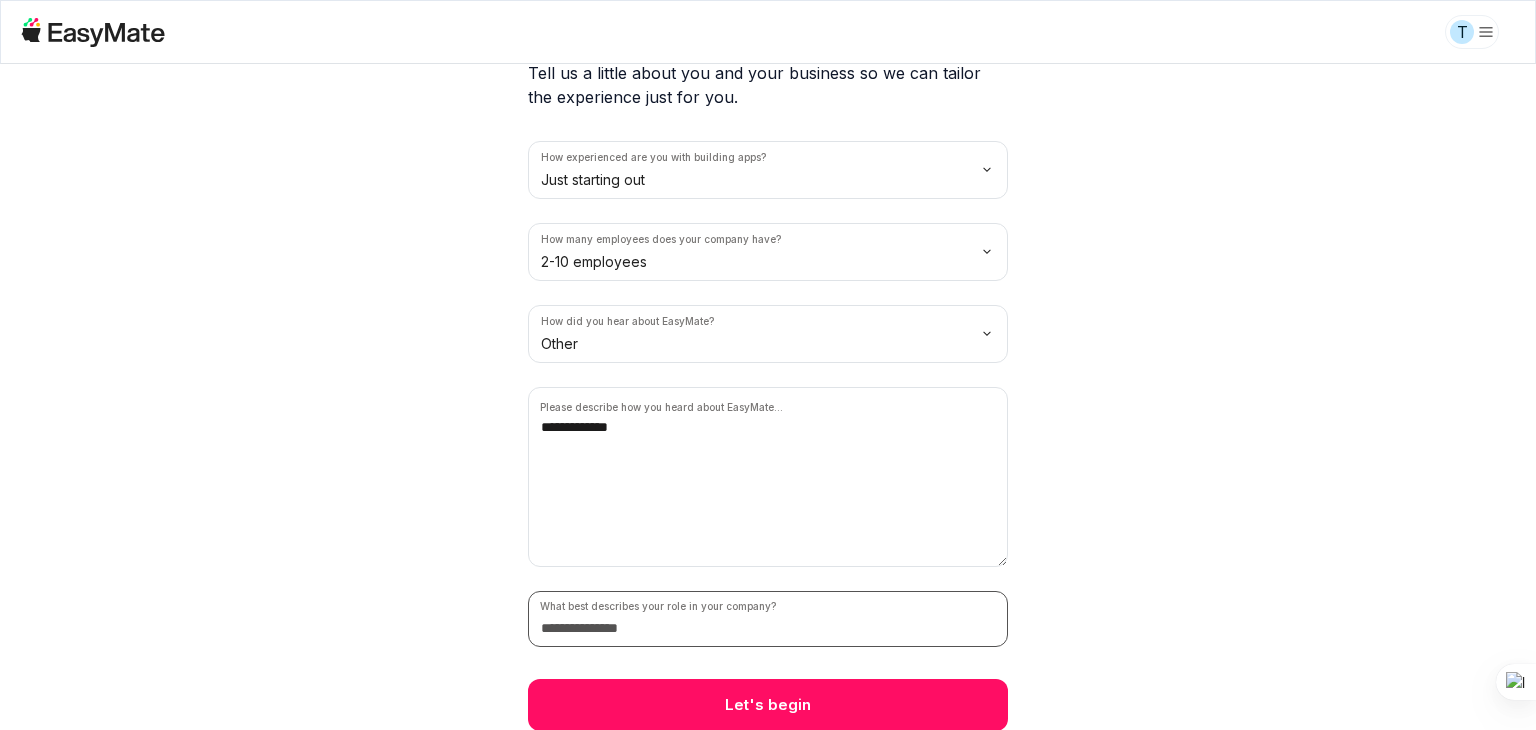 click at bounding box center (768, 619) 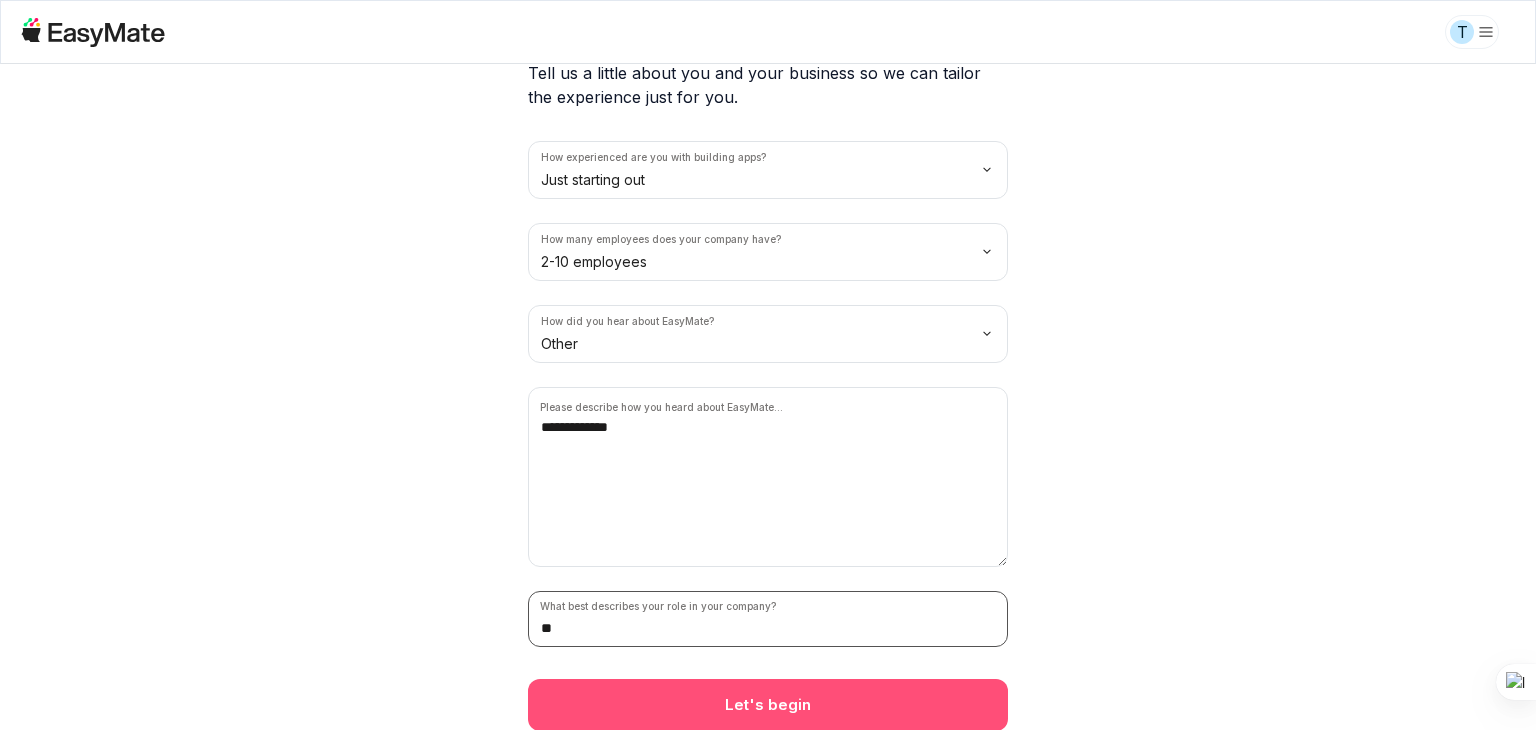 type on "**" 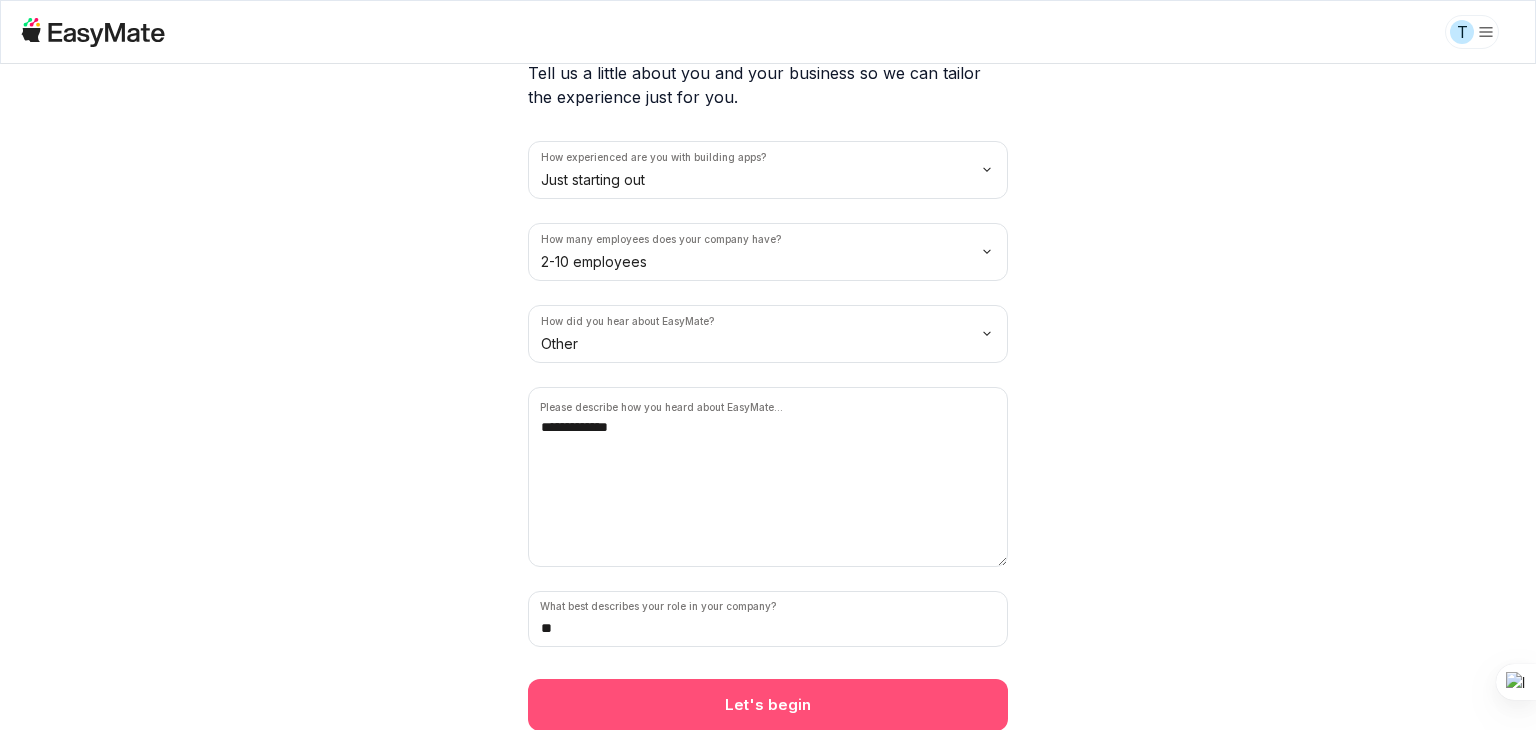 click on "Let's begin" at bounding box center (768, 705) 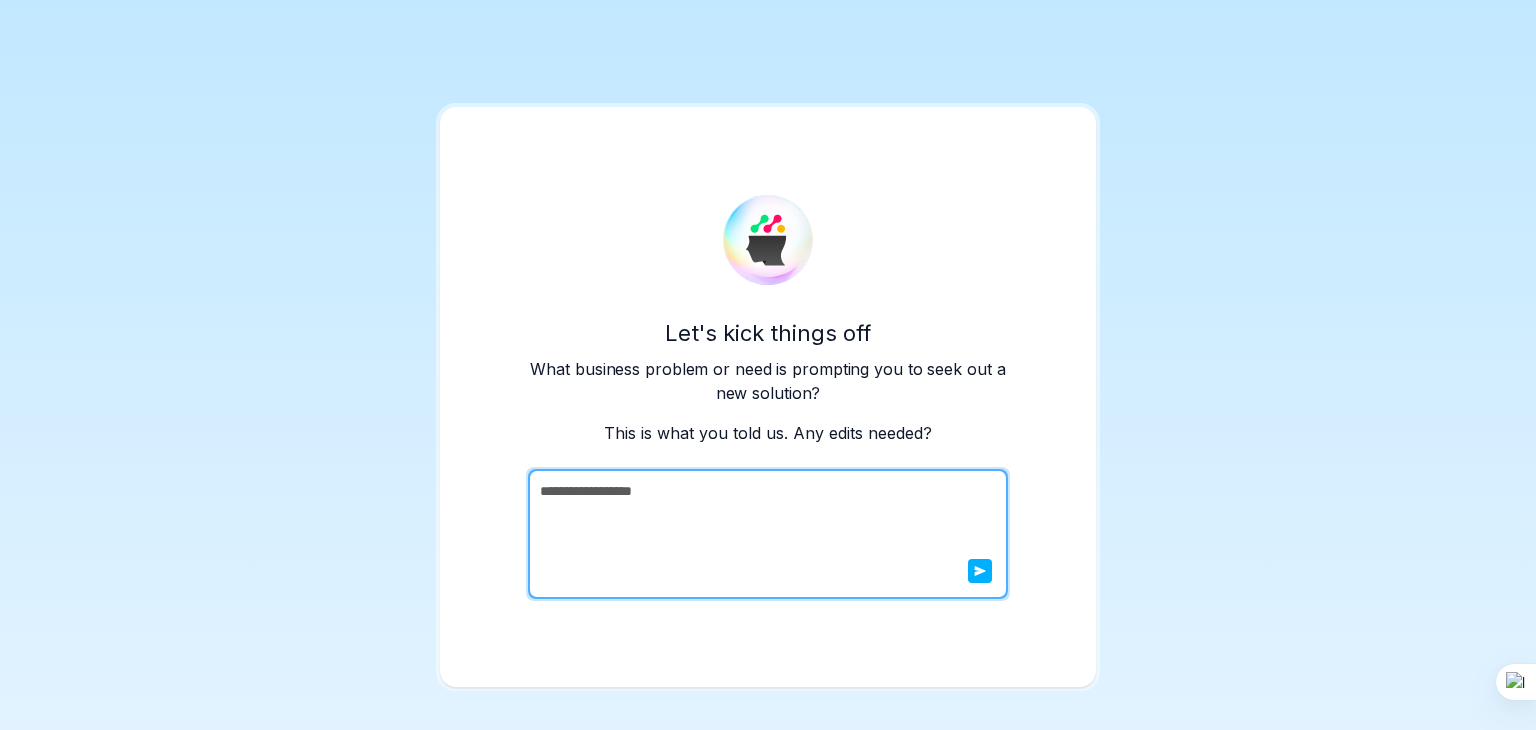 scroll, scrollTop: 0, scrollLeft: 0, axis: both 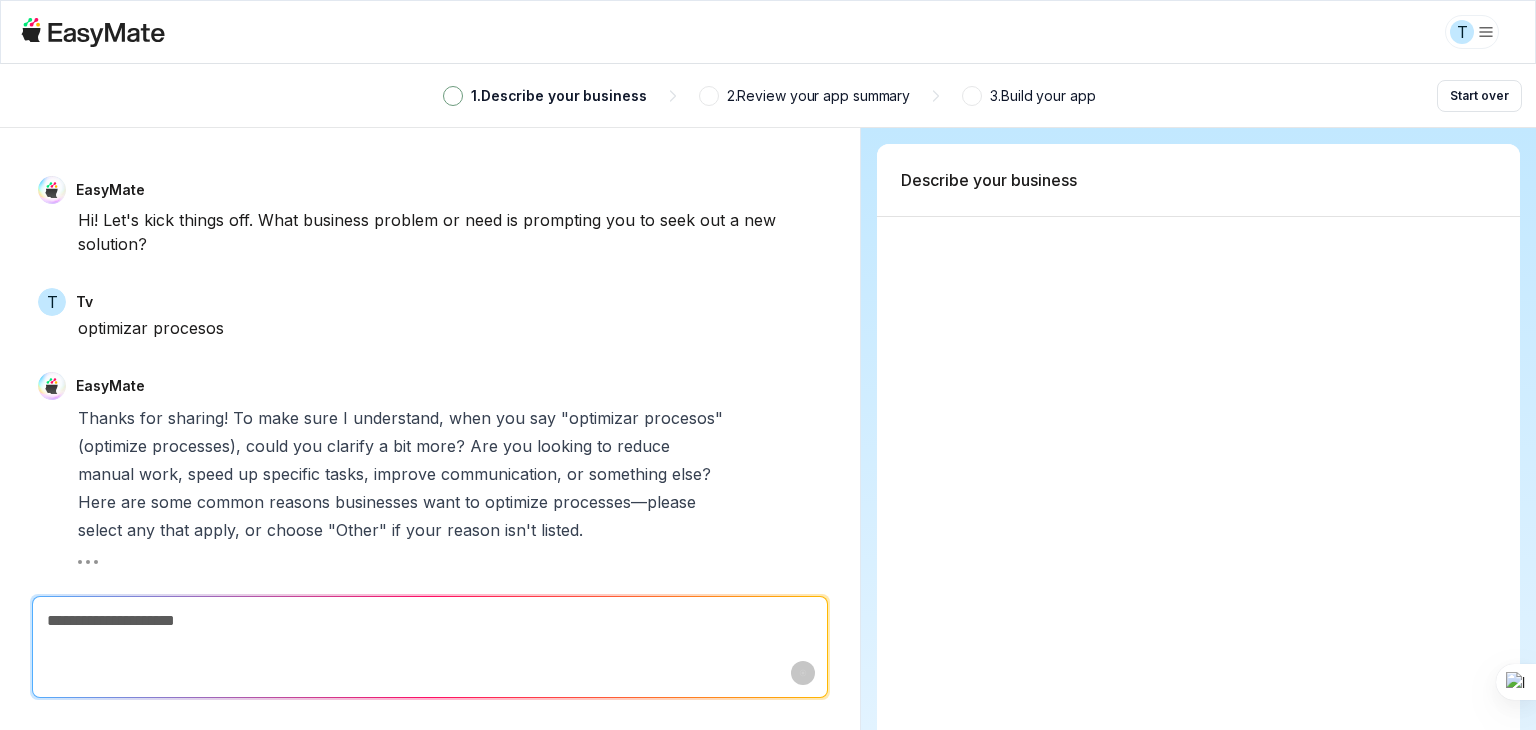 type on "*" 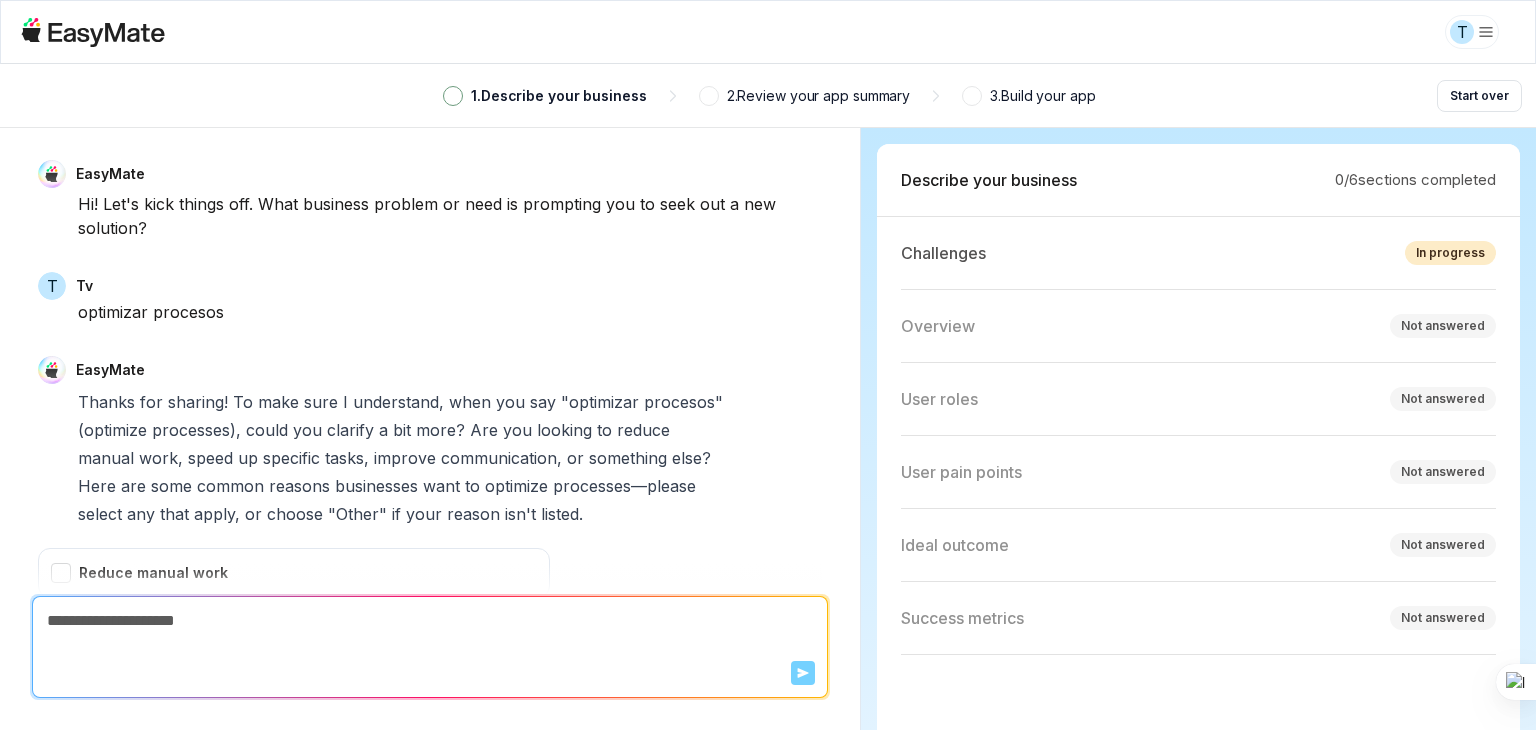 scroll, scrollTop: 437, scrollLeft: 0, axis: vertical 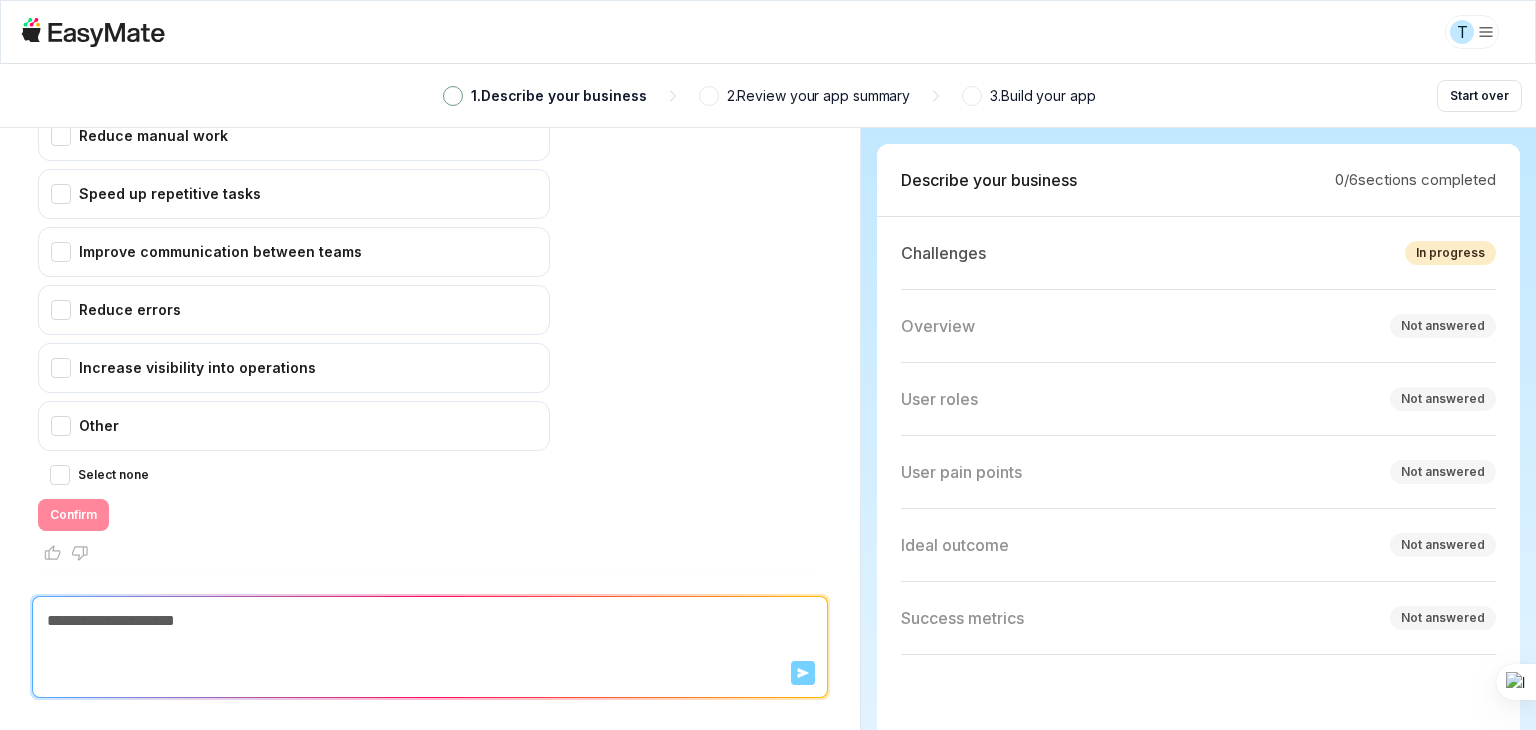 click at bounding box center (430, 580) 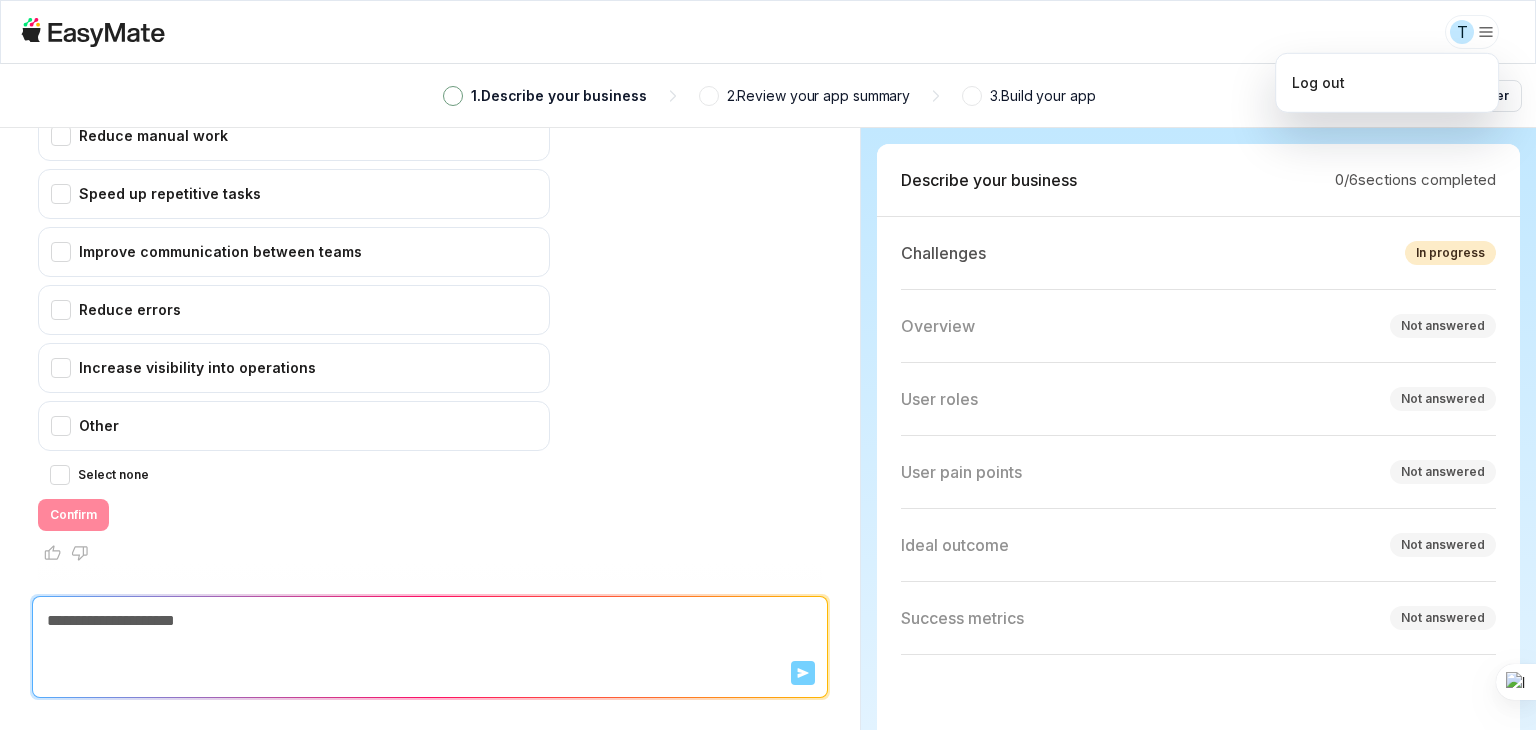 click on "T 1 .  Describe your business 2 .  Review your app summary 3 .  Build your app Start over EasyMate Hi! Let's kick things off. What business problem or need is prompting you to seek out a new solution? T Tv optimizar procesos EasyMate Thanks   for   sharing!   To   make   sure   I   understand,   when   you   say   "optimizar   procesos"   (optimize   processes),   could   you   clarify   a   bit   more?   Are   you   looking   to   reduce   manual   work,   speed   up   specific   tasks,   improve   communication,   or   something   else?   Here   are   some   common   reasons   businesses   want   to   optimize   processes—please   select   any   that   apply,   or   choose   "Other"   if   your   reason   isn't   listed. Reduce manual work Speed up repetitive tasks Improve communication between teams Reduce errors Increase visibility into operations Other Select none Confirm Scroll to bottom Send Describe your business 0 / 6  sections completed Challenges In progress Overview Not answered User roles" at bounding box center [768, 365] 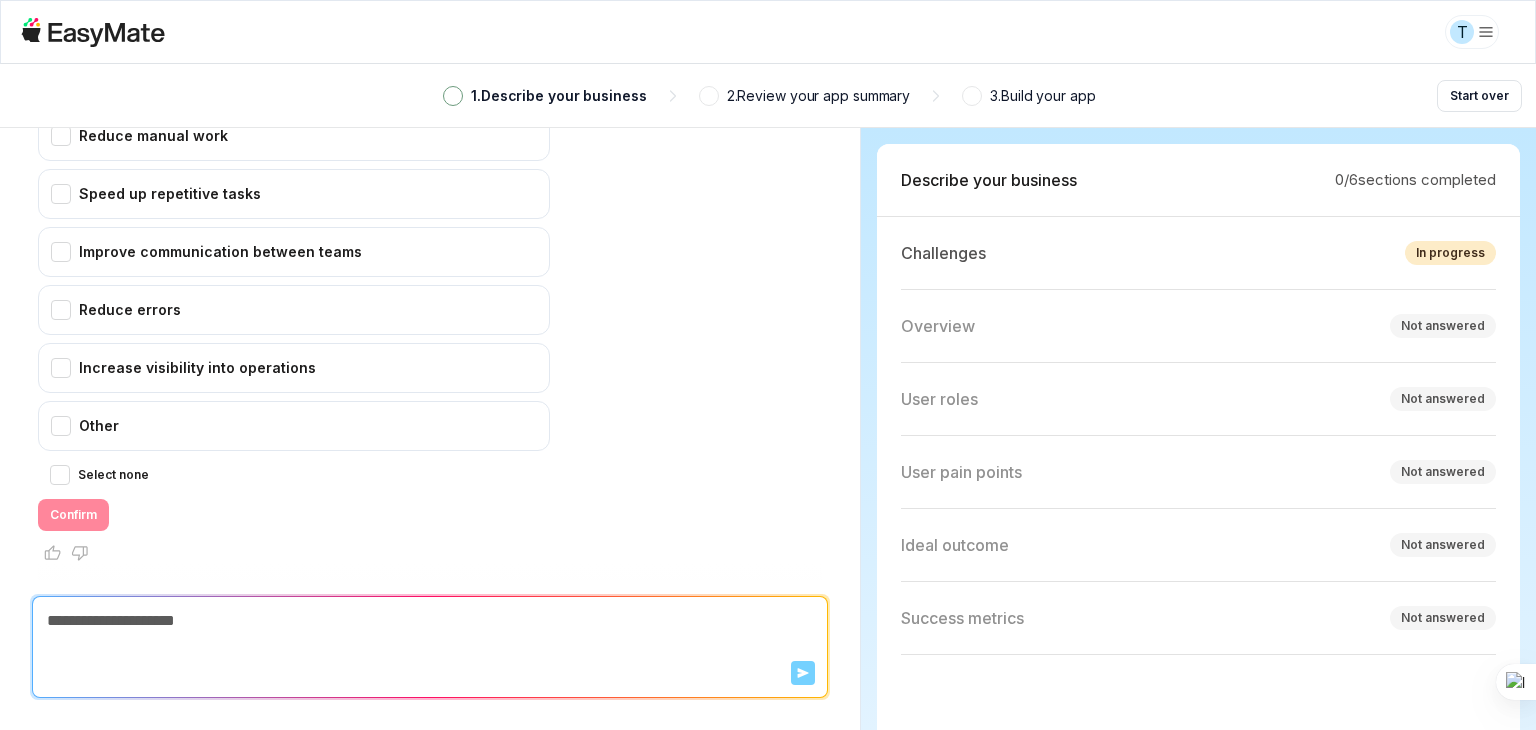 click on "Reduce manual work Speed up repetitive tasks Improve communication between teams Reduce errors Increase visibility into operations Other Select none Confirm" at bounding box center [430, 321] 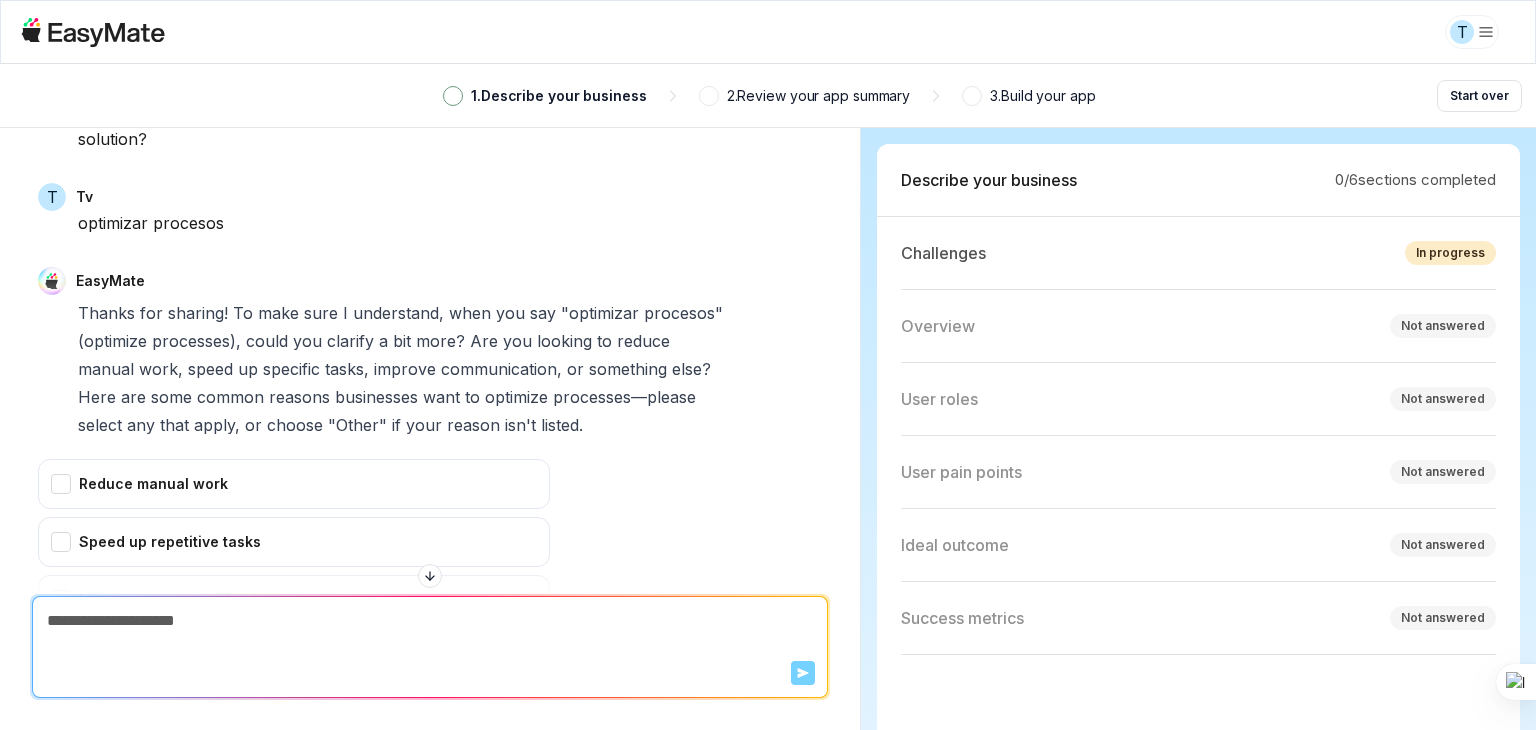 scroll, scrollTop: 0, scrollLeft: 0, axis: both 